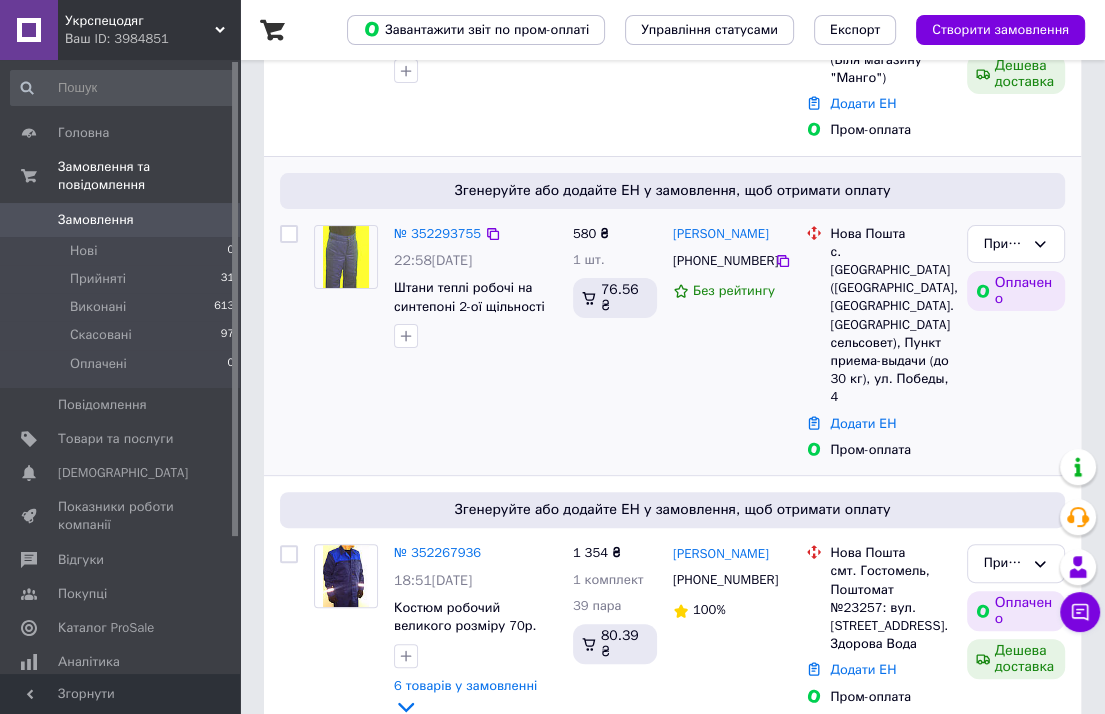 scroll, scrollTop: 500, scrollLeft: 0, axis: vertical 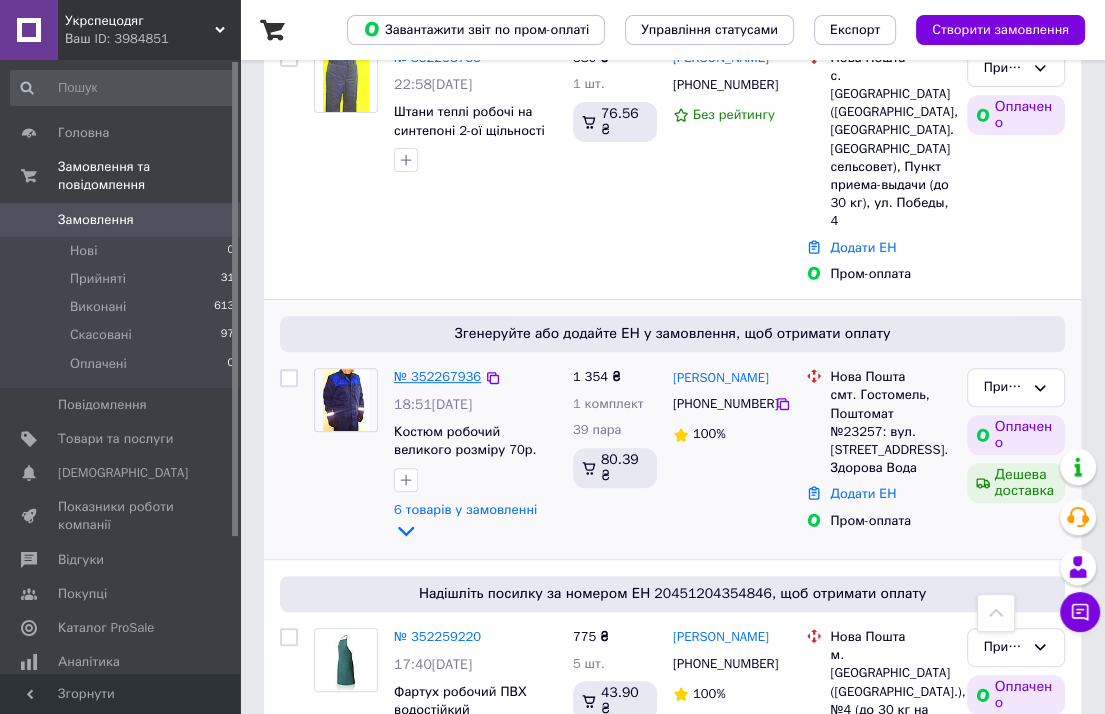 click on "№ 352267936" at bounding box center [437, 376] 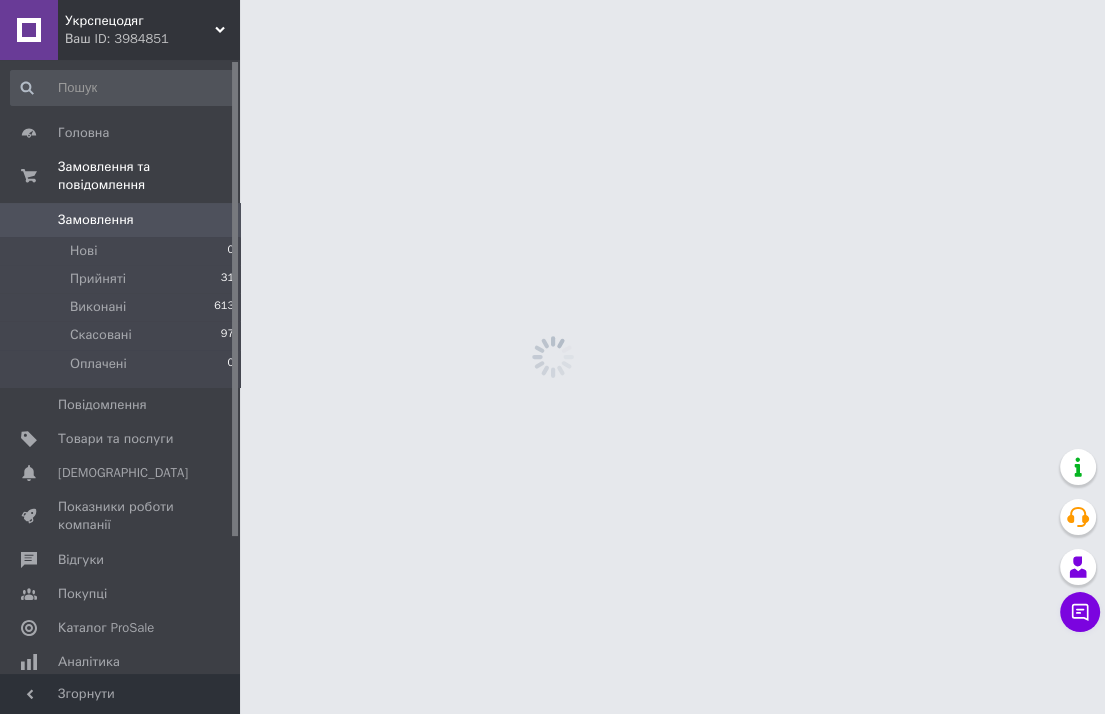 scroll, scrollTop: 0, scrollLeft: 0, axis: both 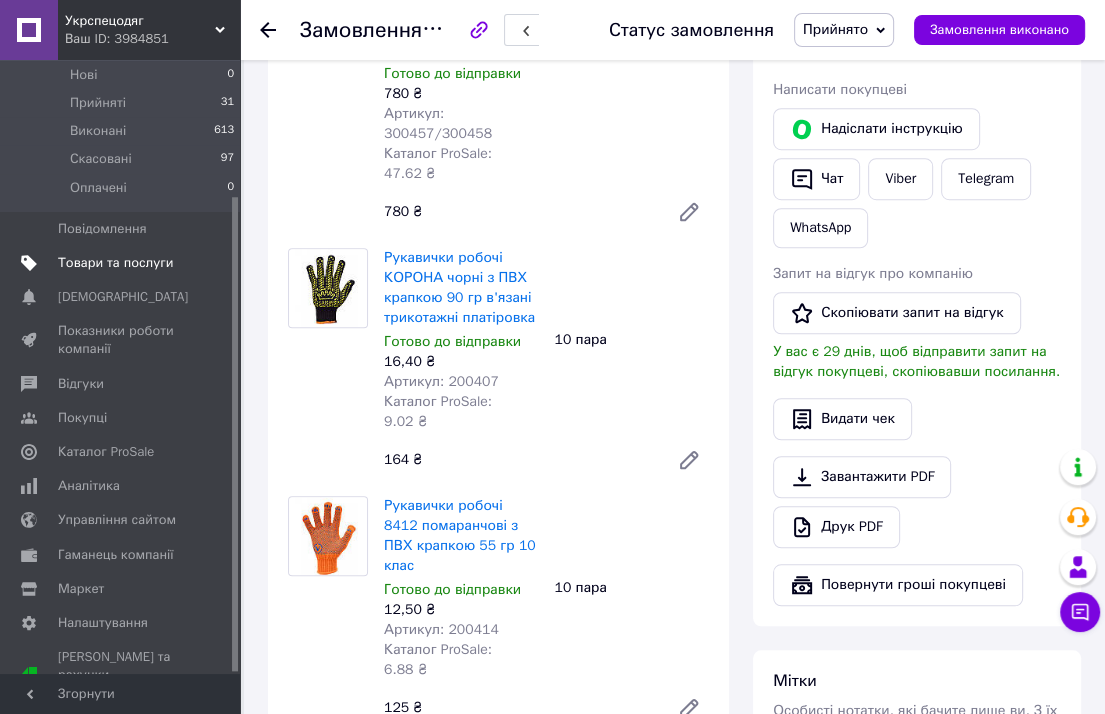 click on "Товари та послуги" at bounding box center [115, 263] 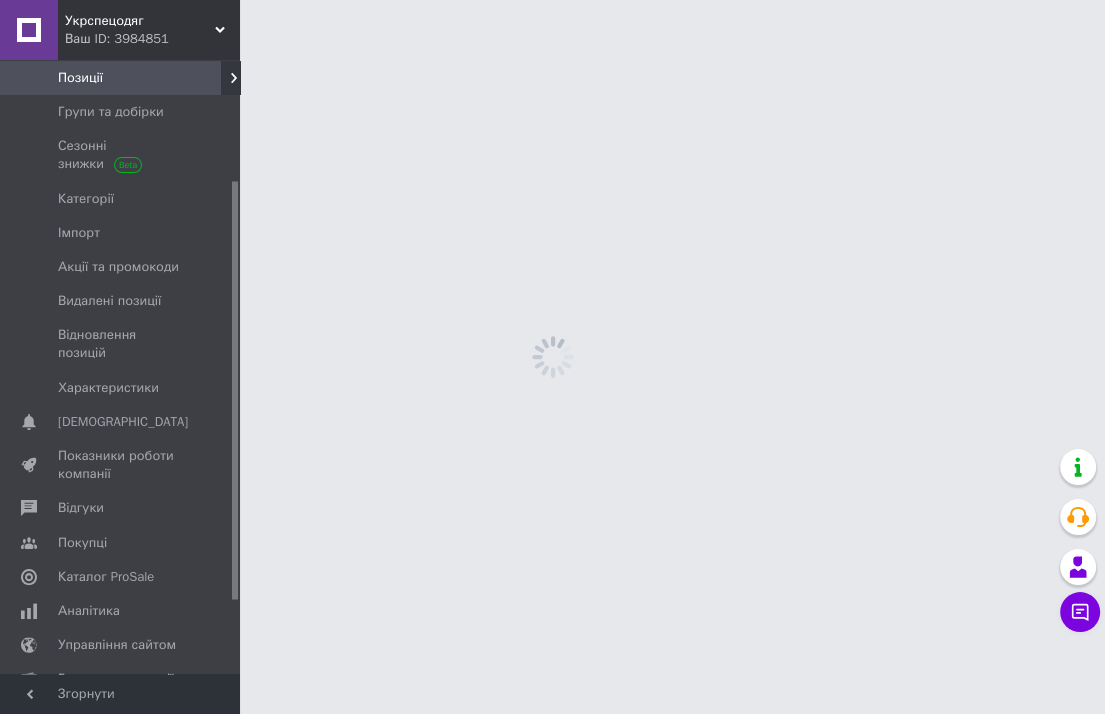 scroll, scrollTop: 0, scrollLeft: 0, axis: both 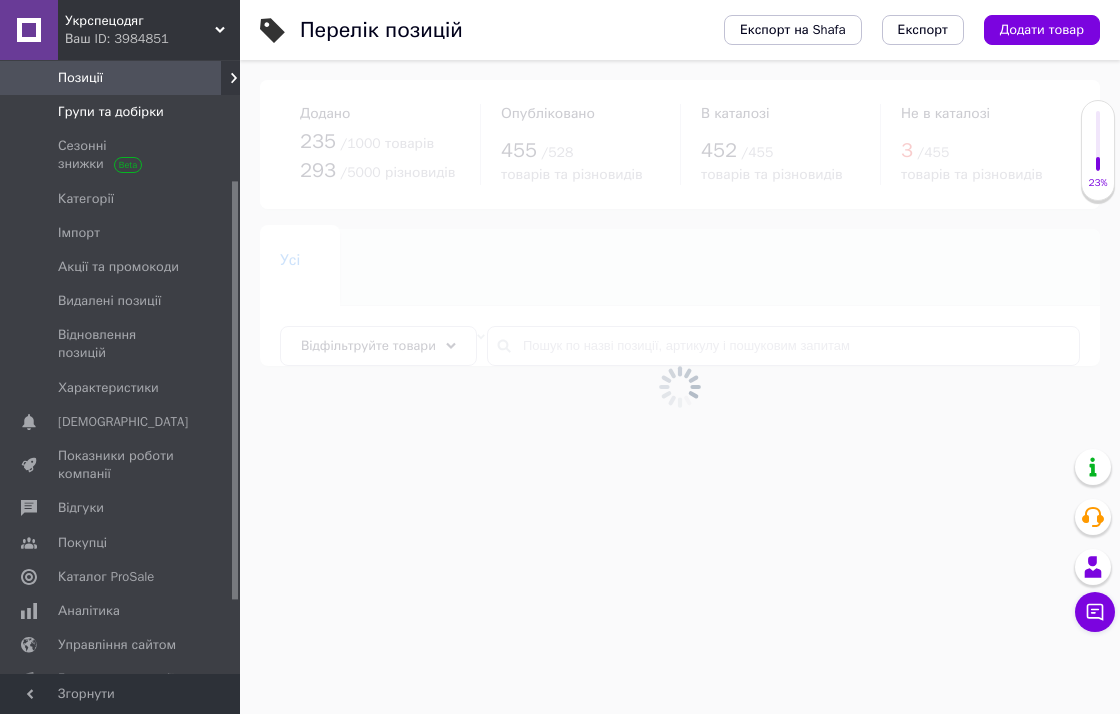 click on "Групи та добірки" at bounding box center (111, 112) 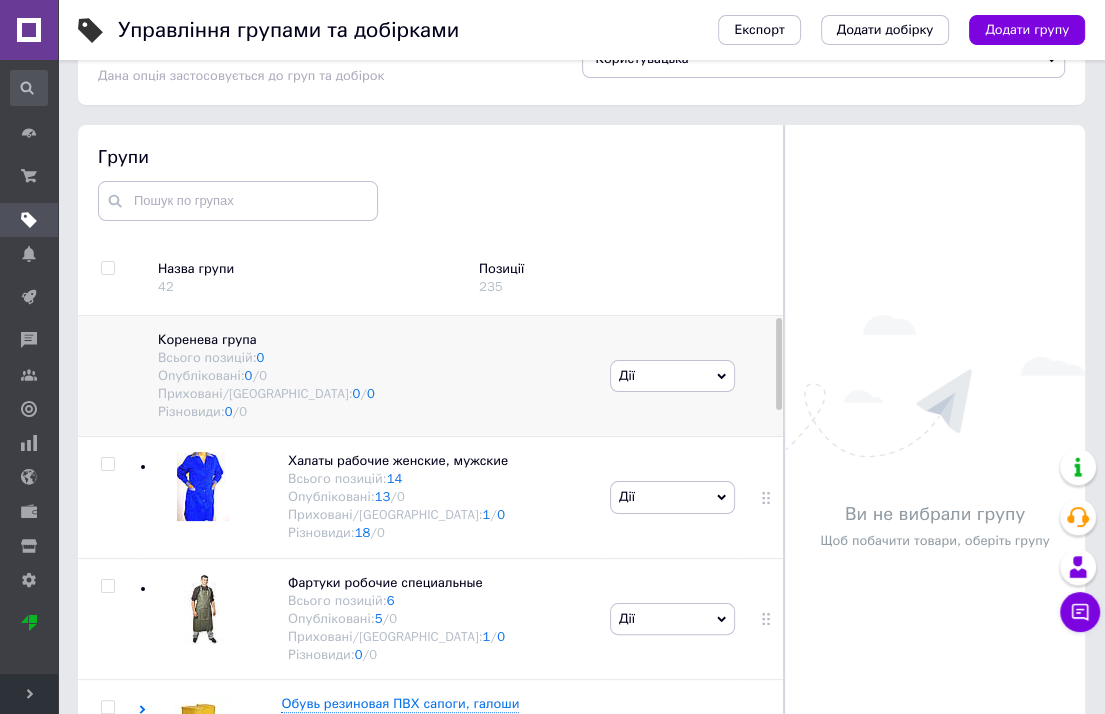 scroll, scrollTop: 113, scrollLeft: 0, axis: vertical 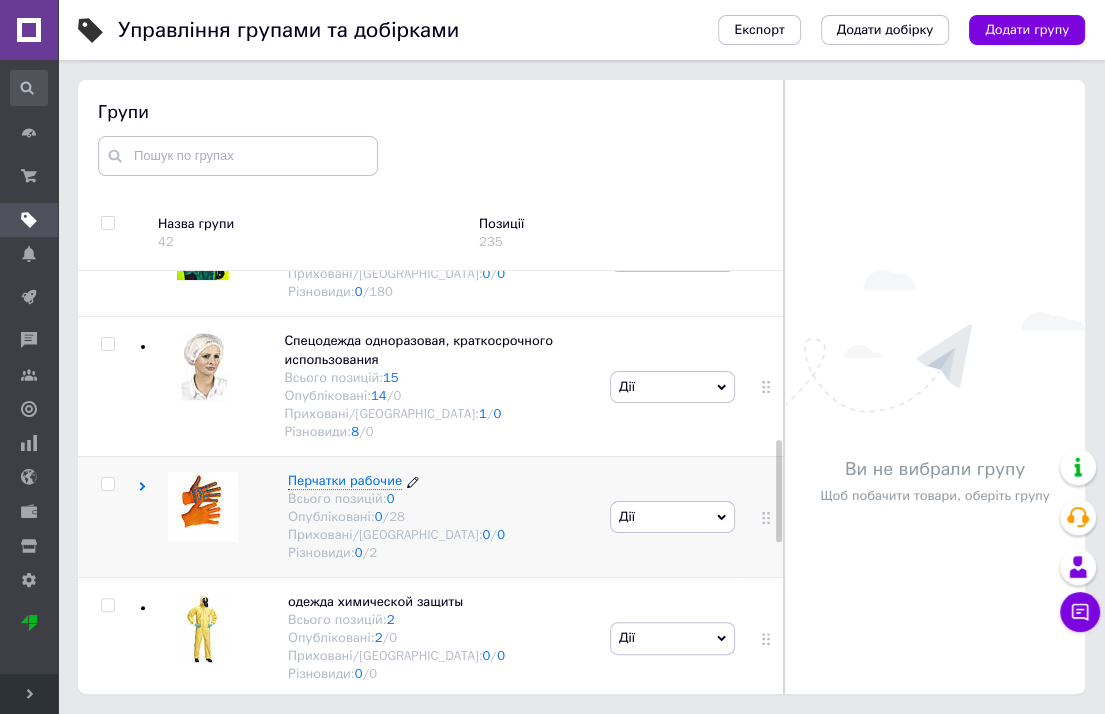 click on "Перчатки рабочие" at bounding box center (345, 480) 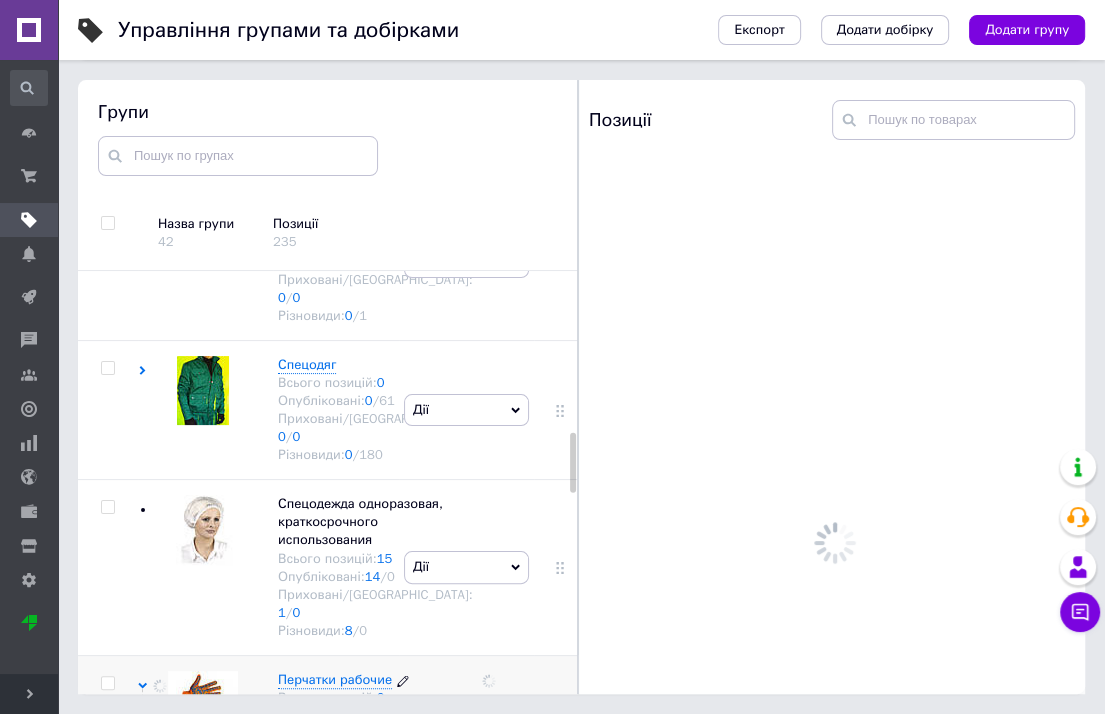 scroll, scrollTop: 1128, scrollLeft: 0, axis: vertical 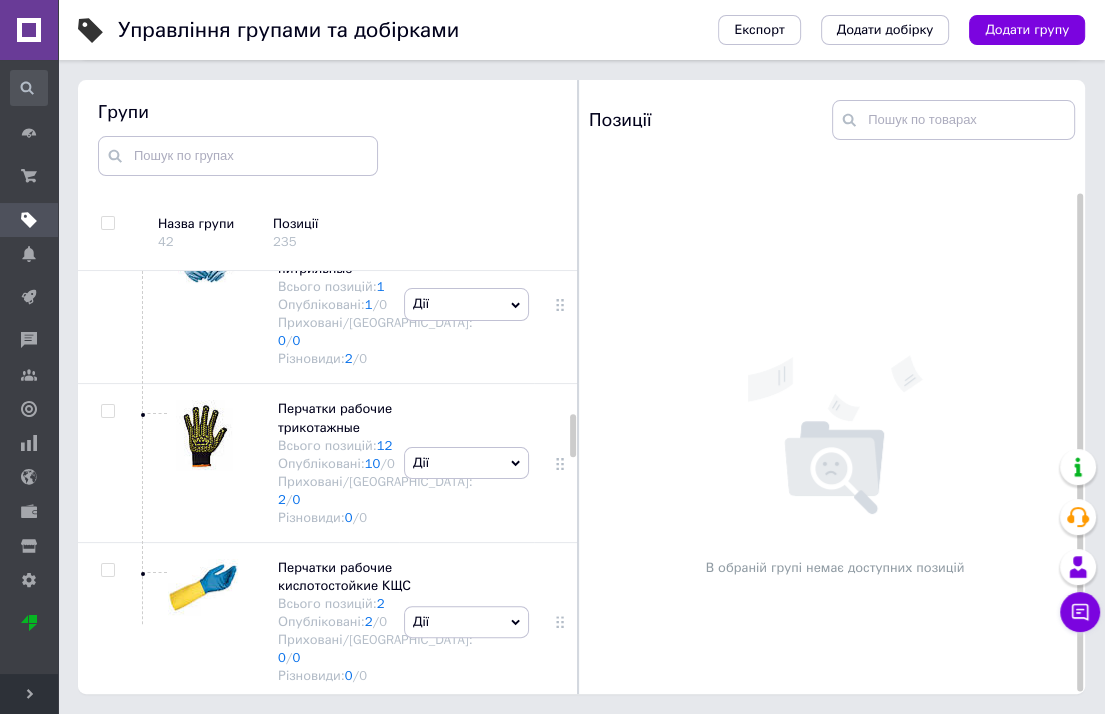 click on "Перчатки рабочие" at bounding box center [335, -49] 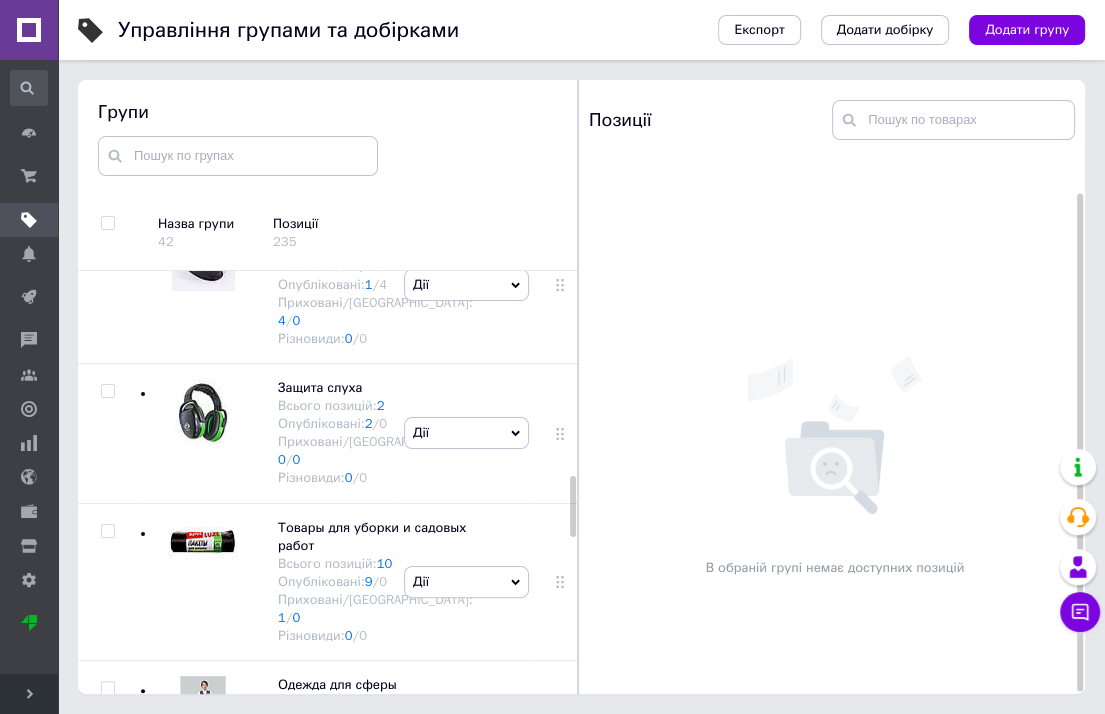 click on "Перчатки рабочие" at bounding box center (335, -49) 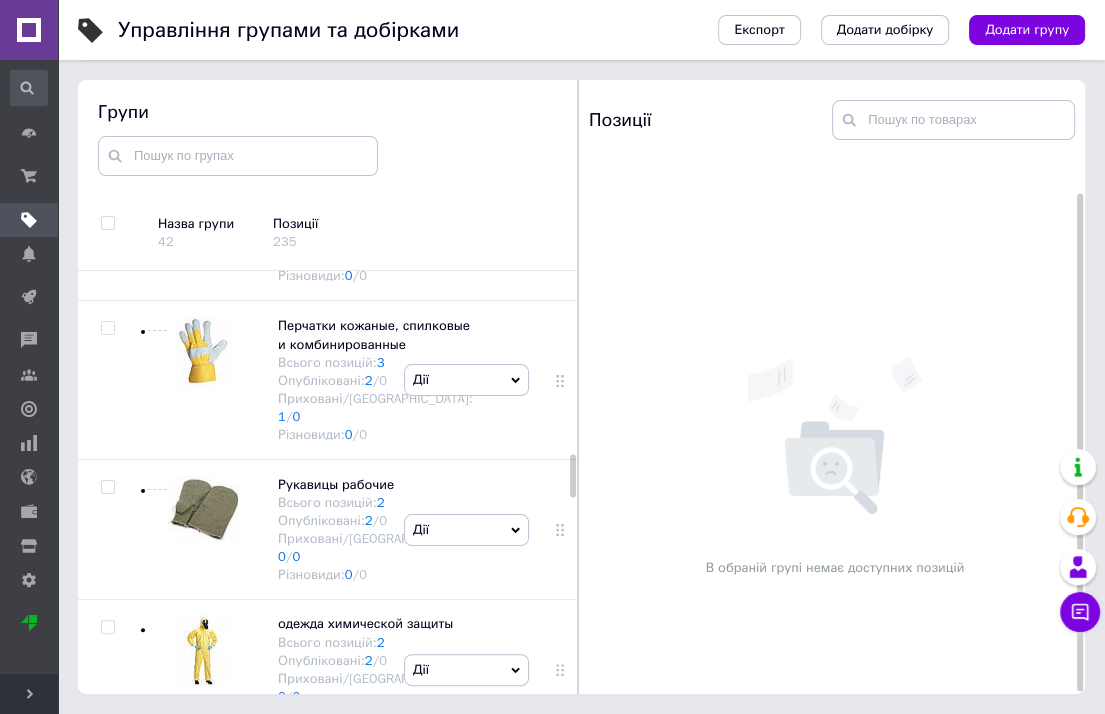 scroll, scrollTop: 2028, scrollLeft: 0, axis: vertical 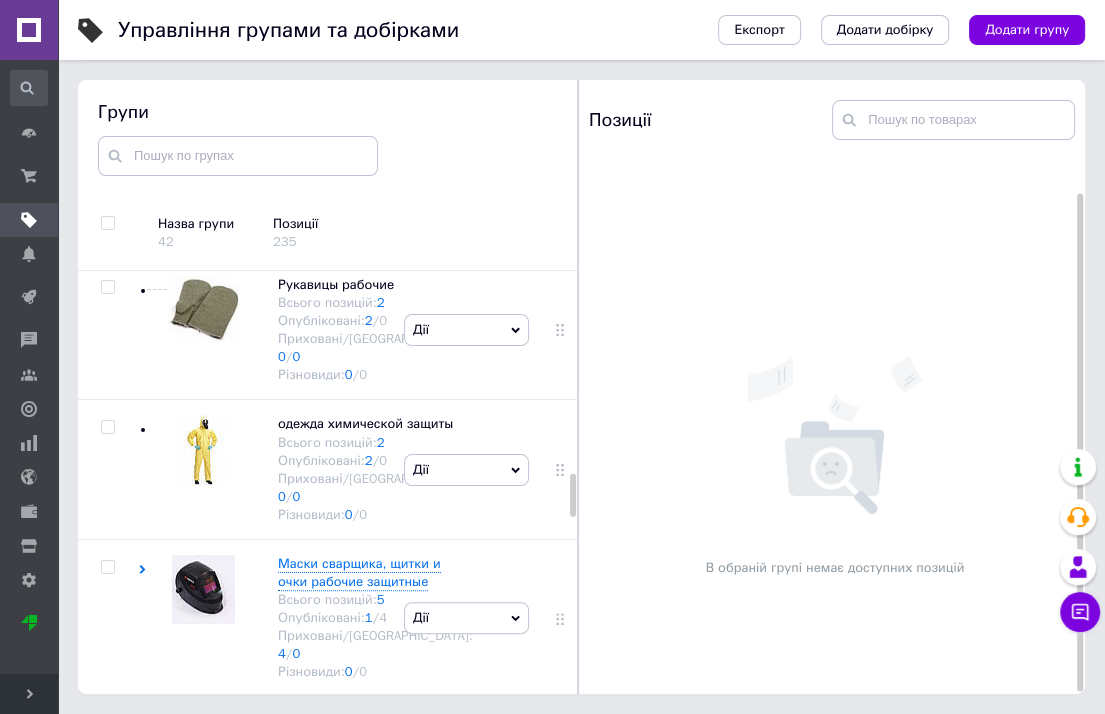 click on "Перчатки рабочие трикотажные" at bounding box center (335, -183) 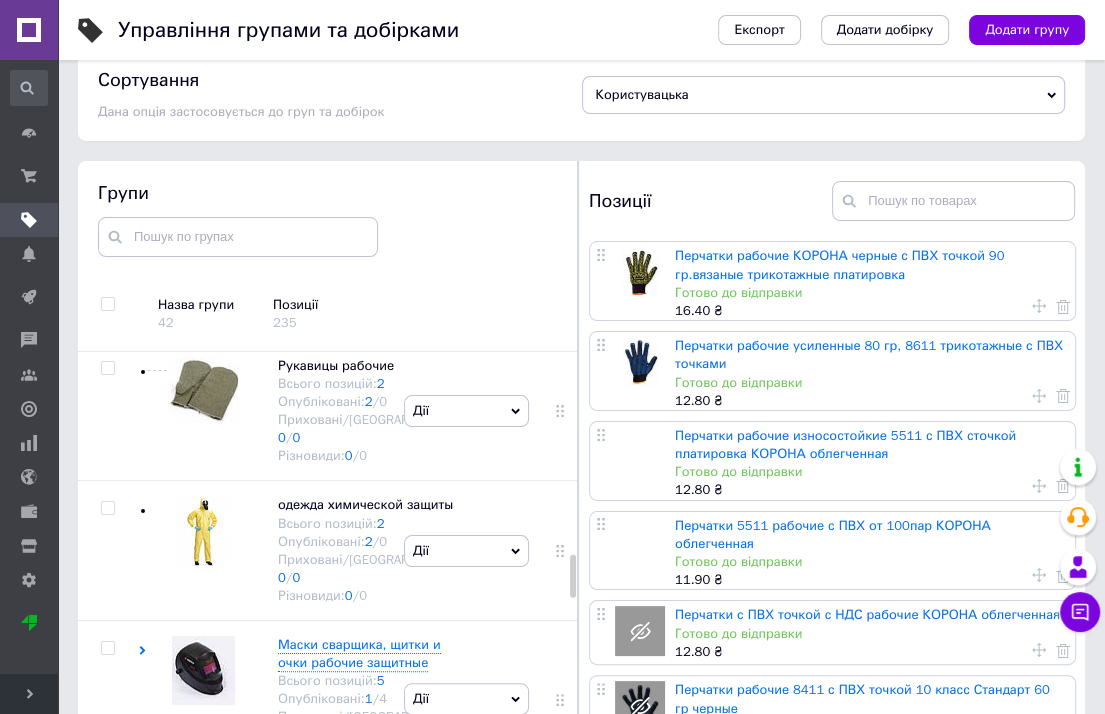 scroll, scrollTop: 0, scrollLeft: 0, axis: both 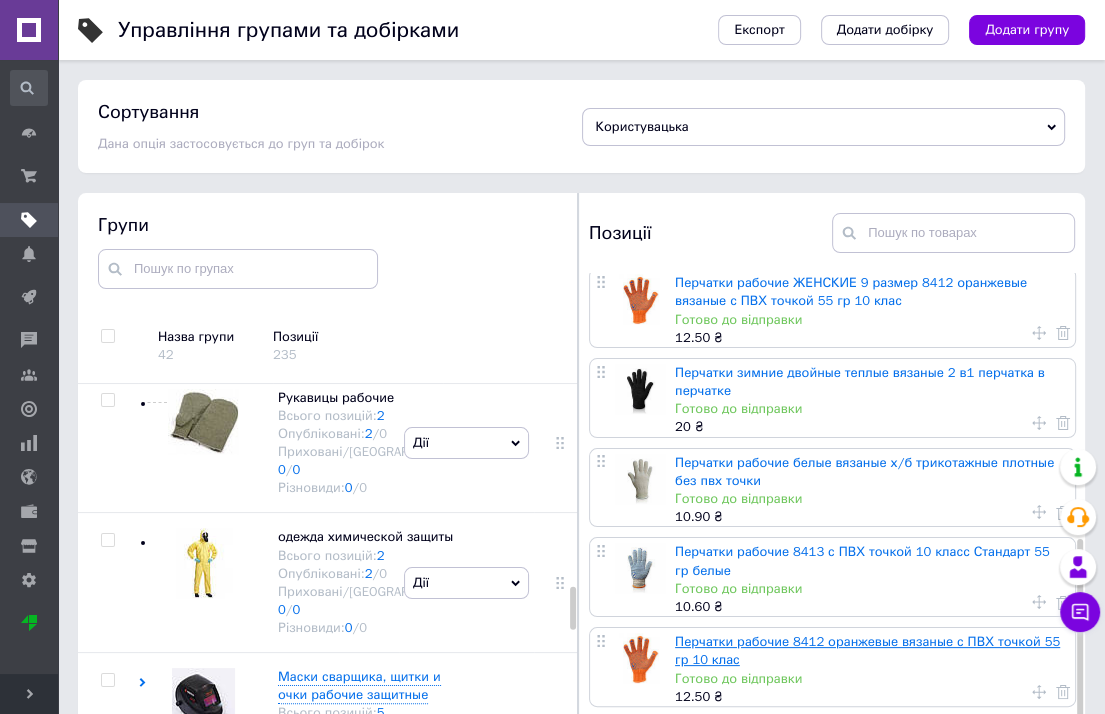 click on "Перчатки рабочие  8412 оранжевые вязаные с ПВХ точкой 55 гр 10 клас" at bounding box center [867, 650] 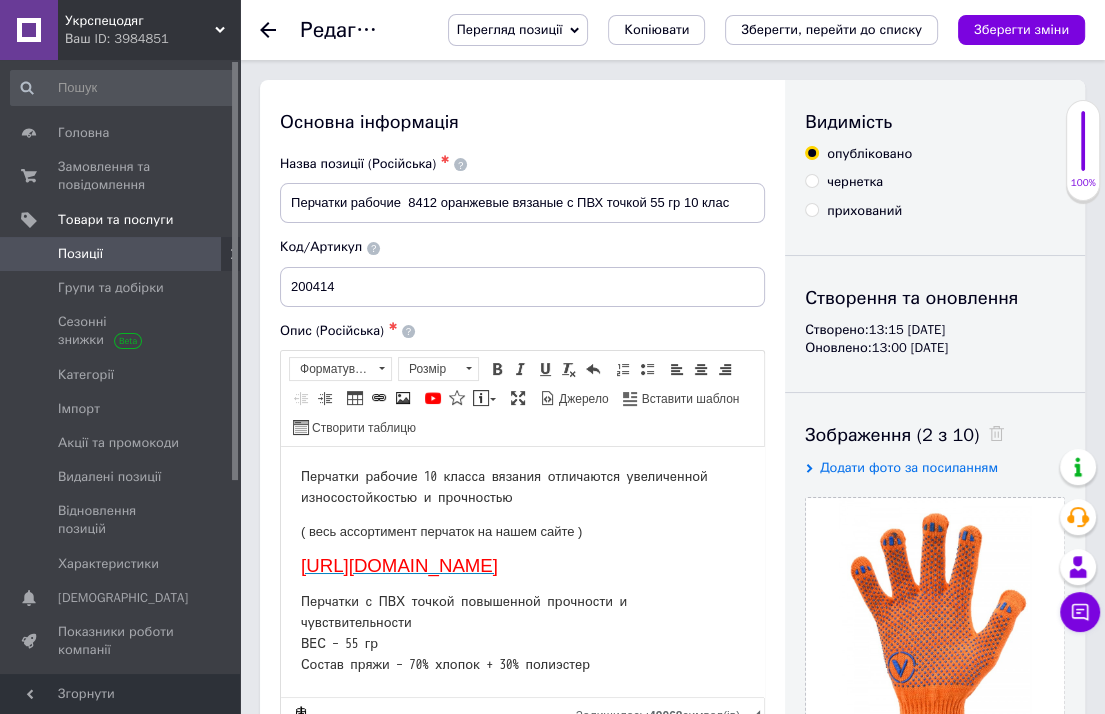 scroll, scrollTop: 0, scrollLeft: 0, axis: both 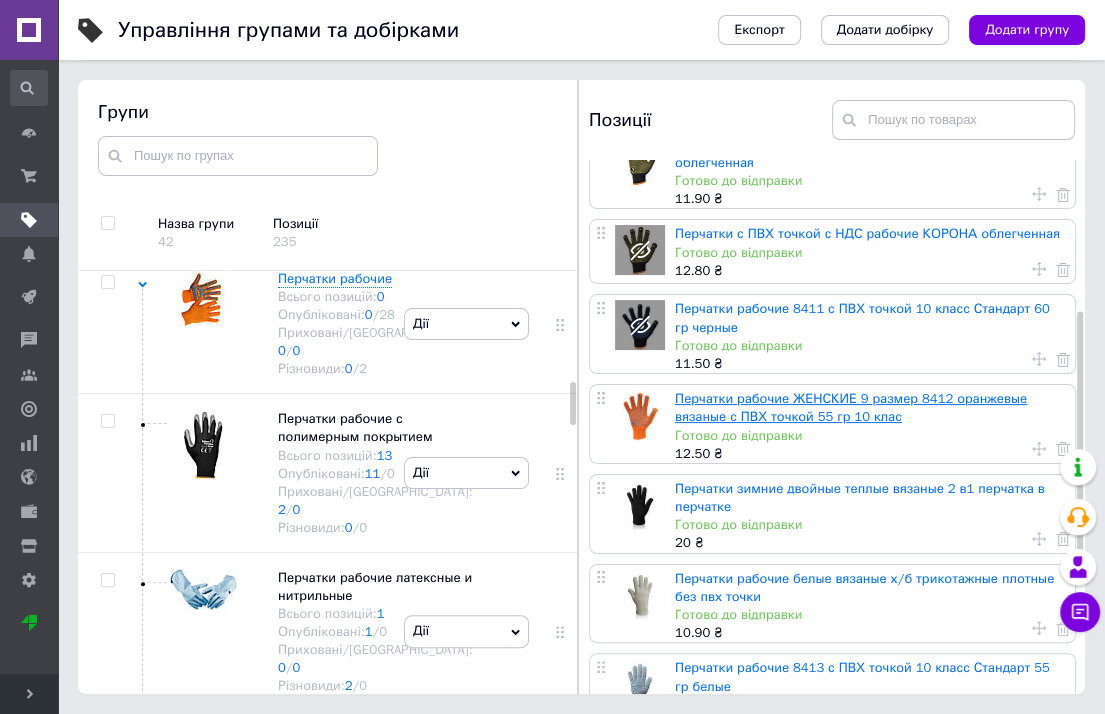 click on "Перчатки рабочие ЖЕНСКИЕ 9 размер 8412 оранжевые вязаные с ПВХ точкой 55 гр 10 клас" at bounding box center (851, 407) 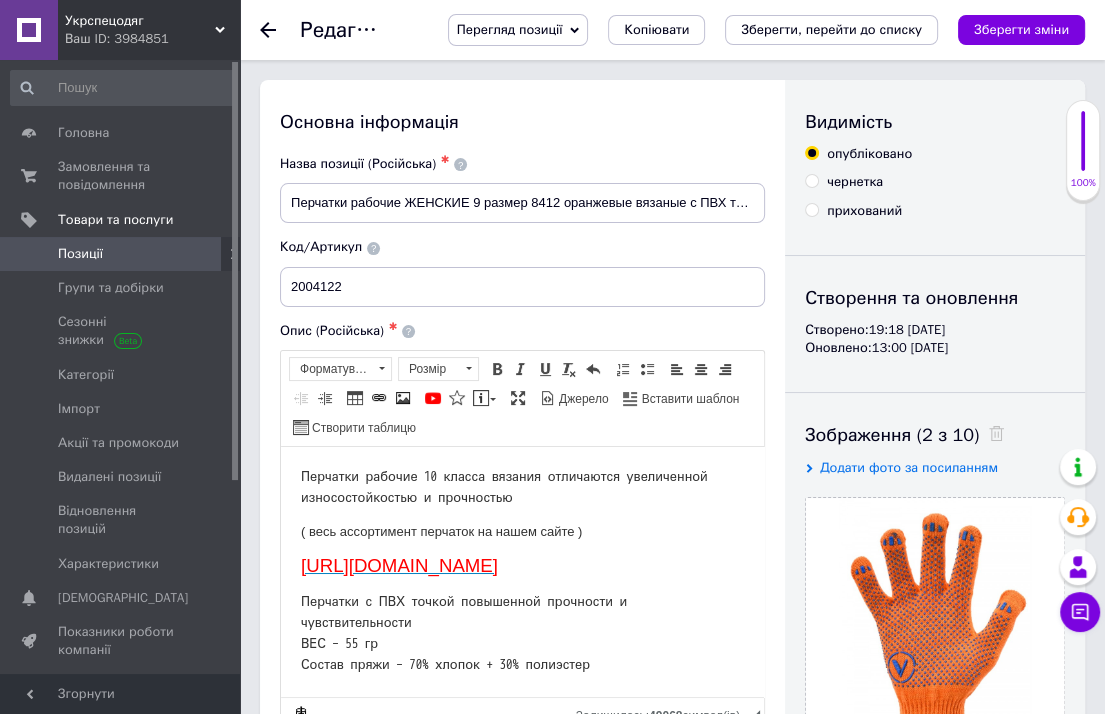 scroll, scrollTop: 0, scrollLeft: 0, axis: both 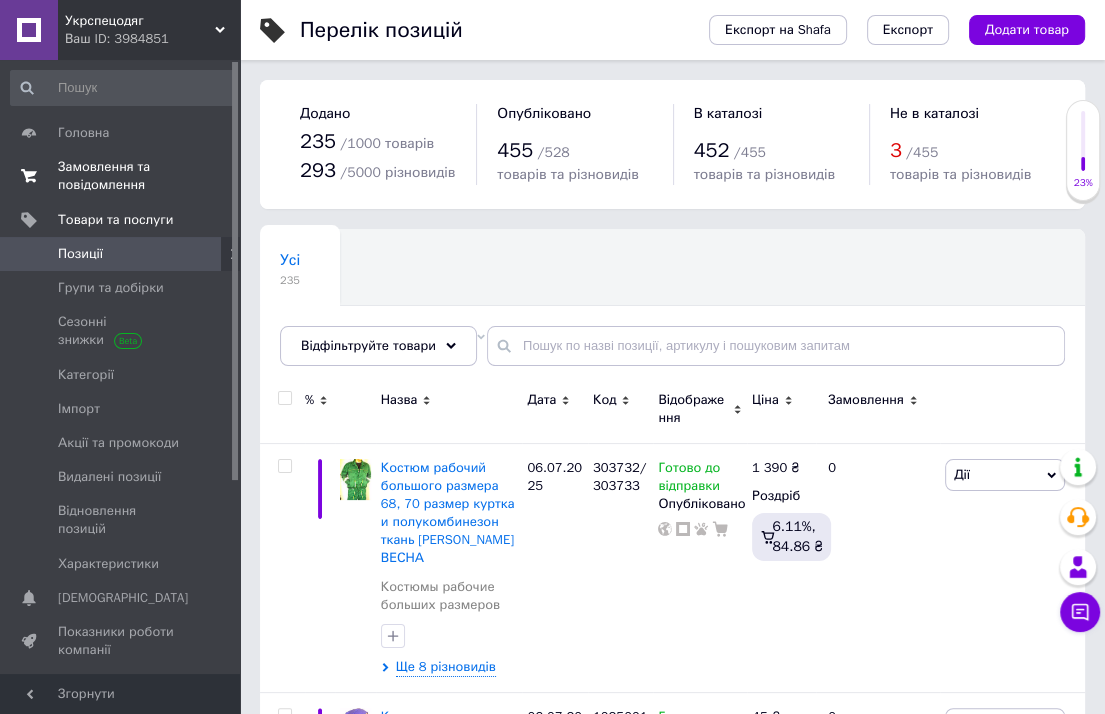 click on "Замовлення та повідомлення" at bounding box center [121, 176] 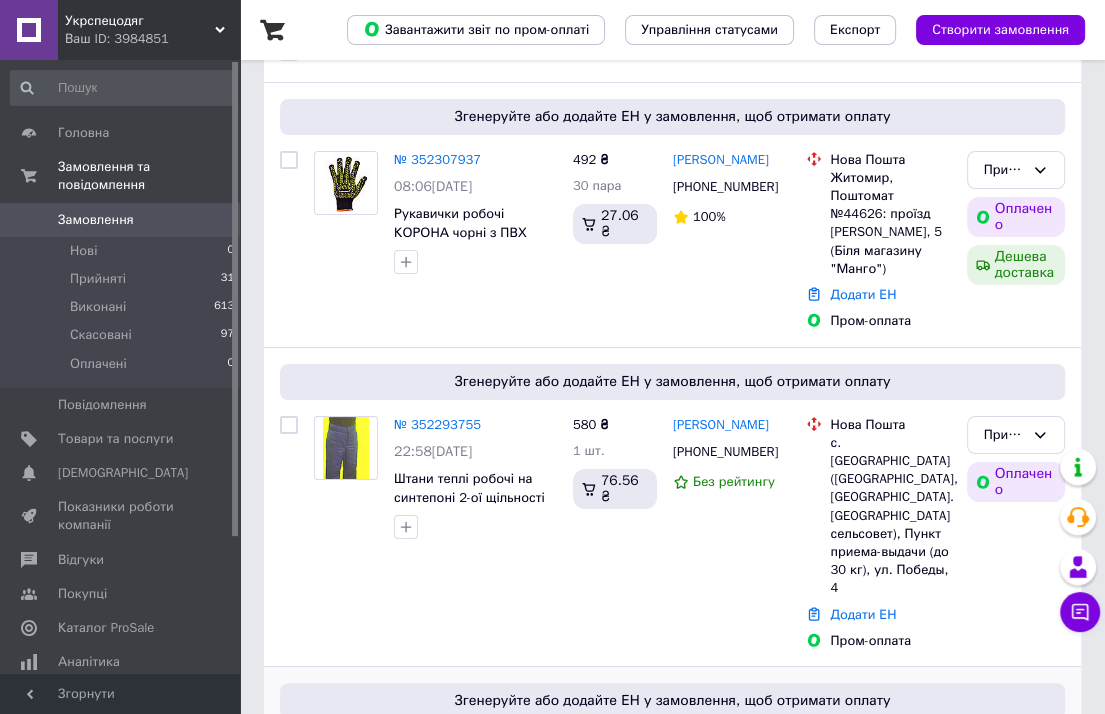 scroll, scrollTop: 400, scrollLeft: 0, axis: vertical 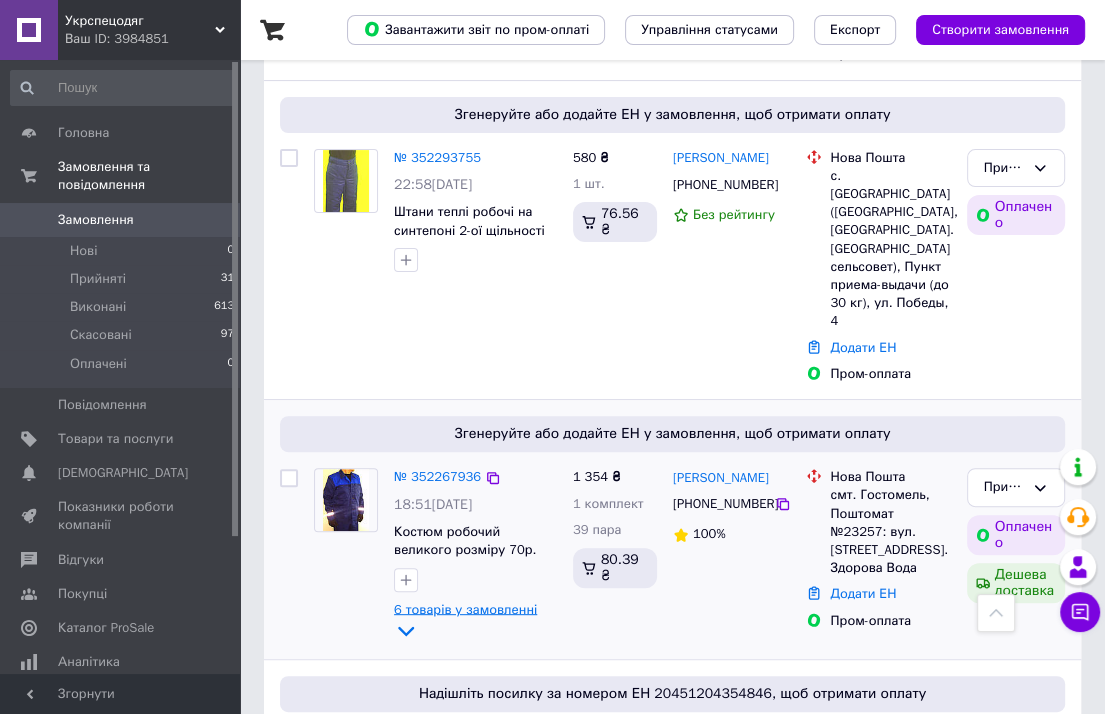 click on "6 товарів у замовленні" at bounding box center (465, 608) 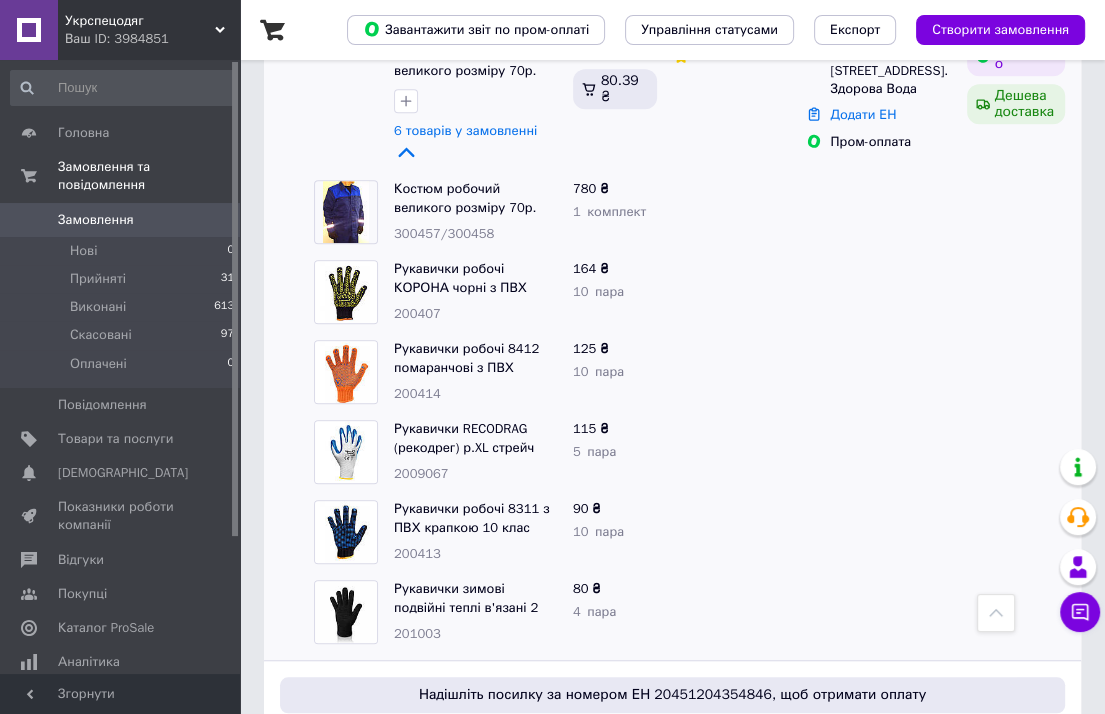 scroll, scrollTop: 900, scrollLeft: 0, axis: vertical 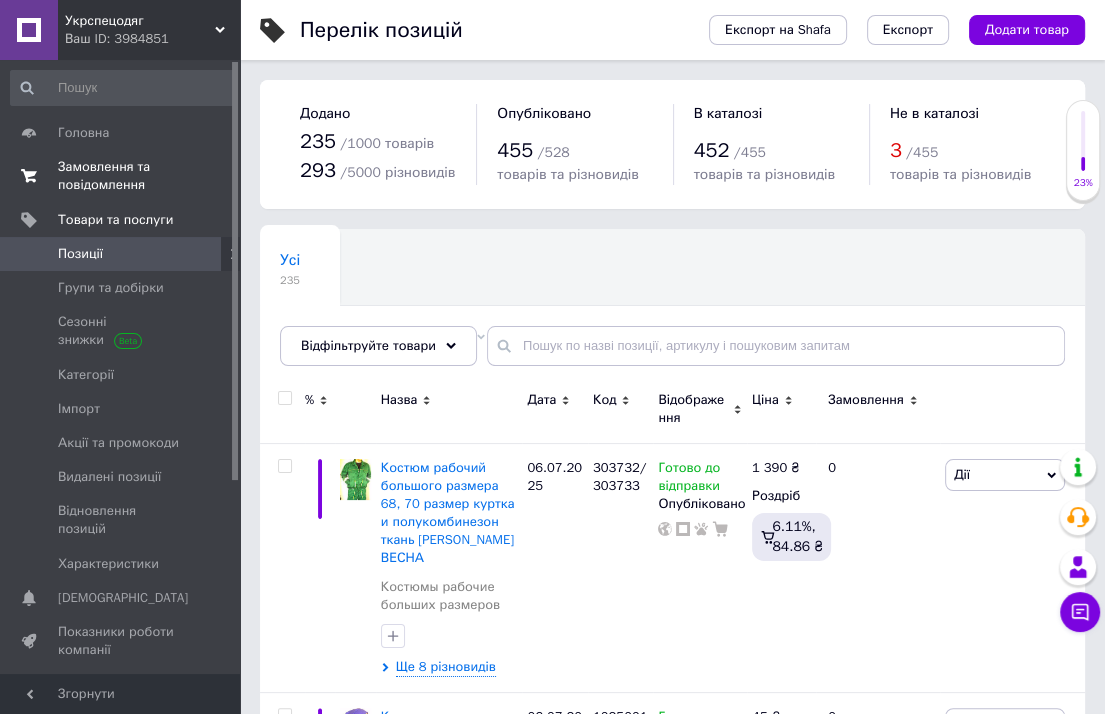 click on "Замовлення та повідомлення" at bounding box center (121, 176) 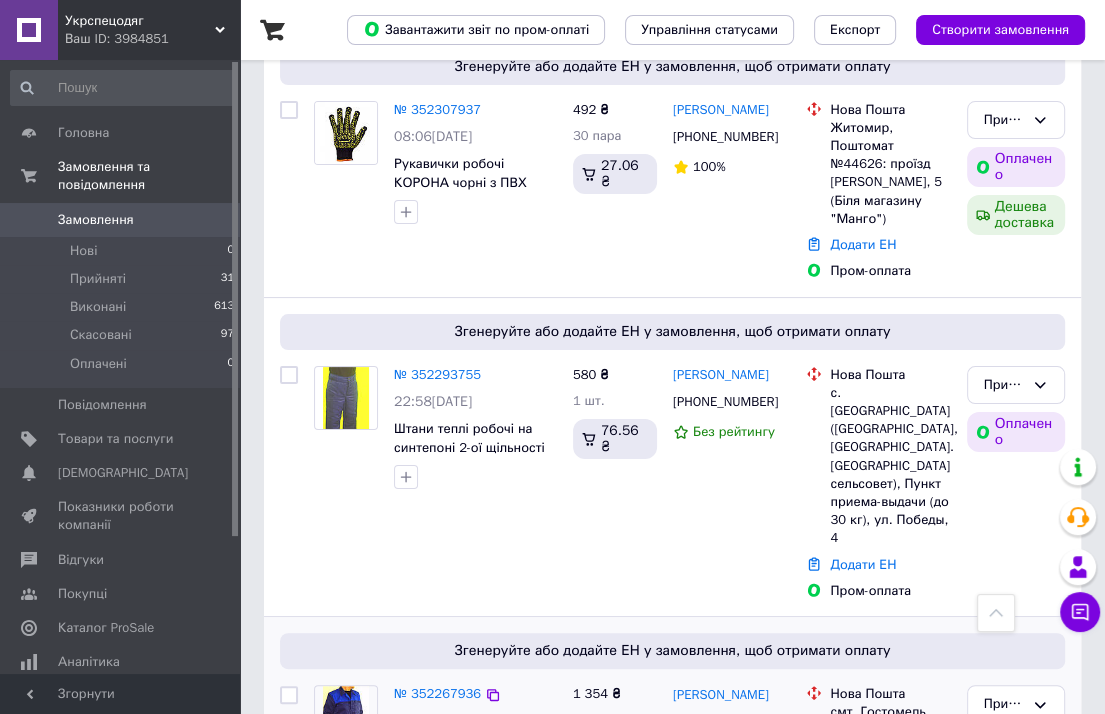 scroll, scrollTop: 0, scrollLeft: 0, axis: both 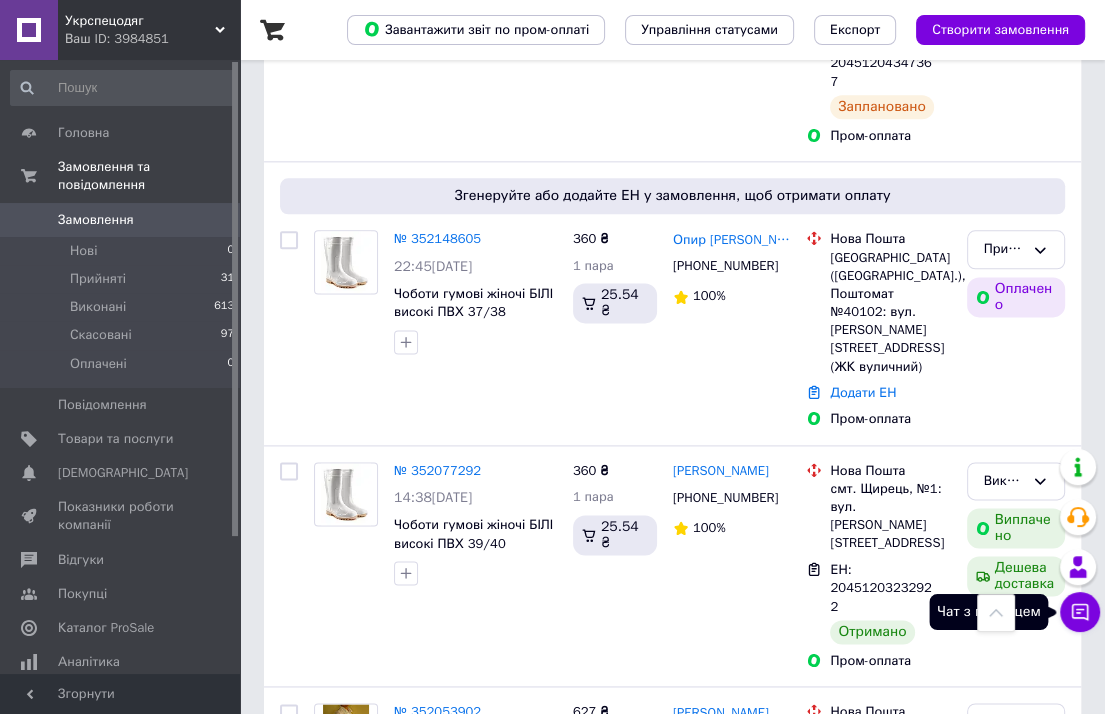 click 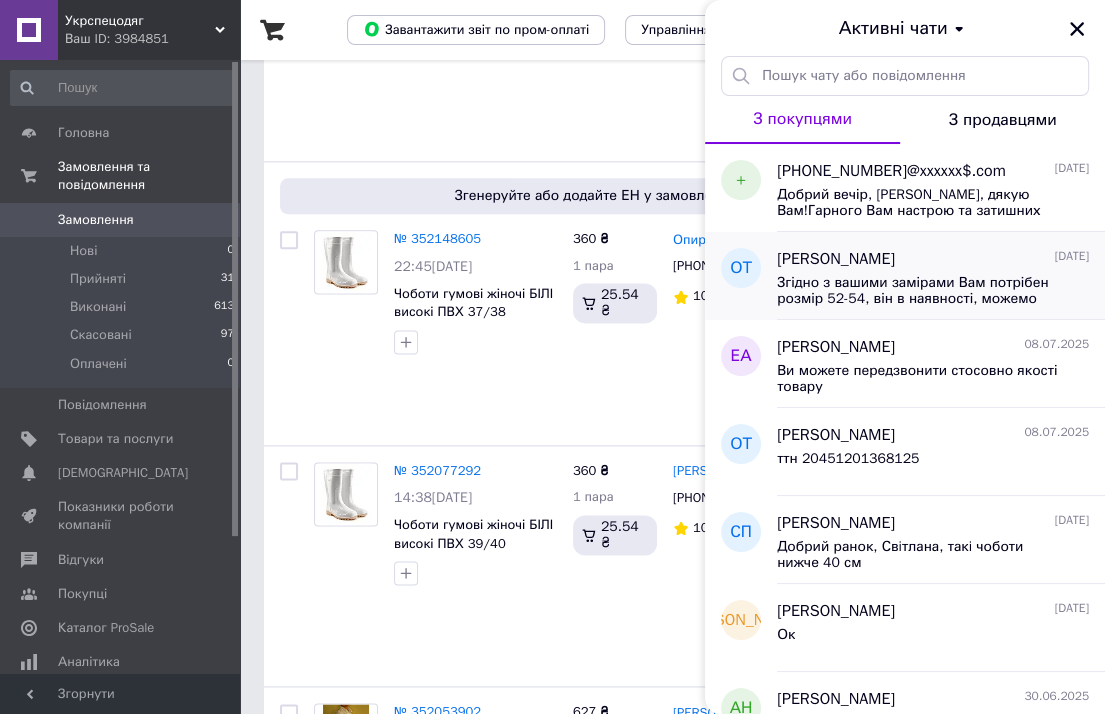 click on "Згідно з вашими замірами Вам потрібен розмір 52-54, він в наявності, можемо замінити, тільки повернення вашого костюма нам буде за ваш рахунок" at bounding box center [933, 289] 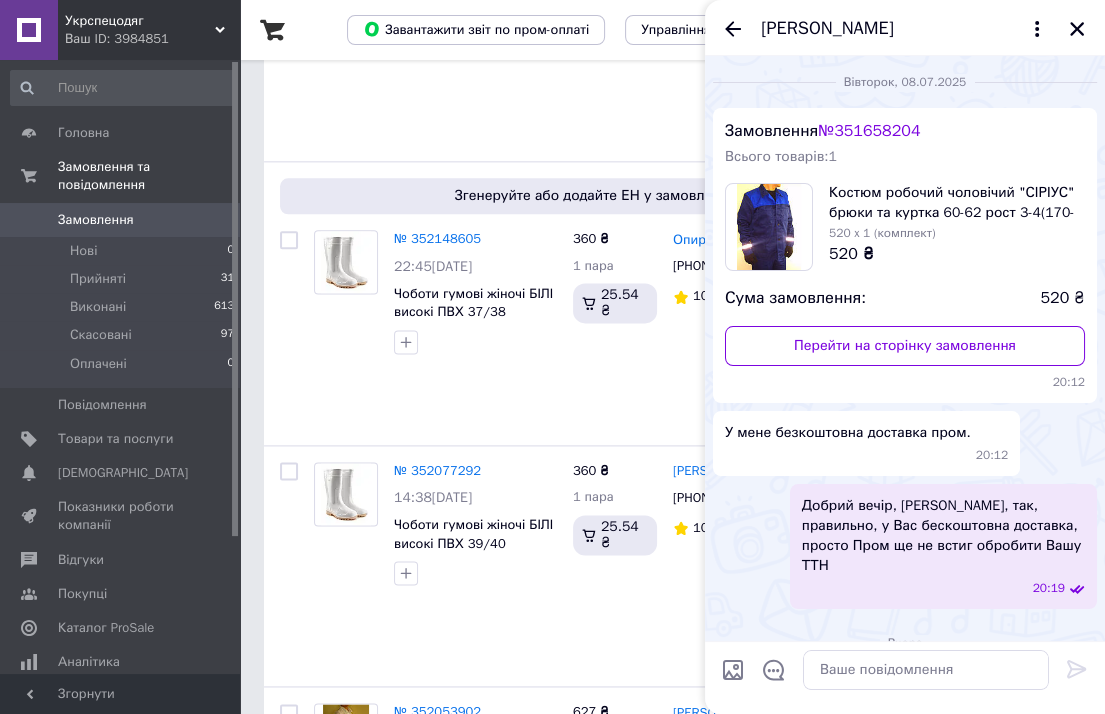 scroll, scrollTop: 480, scrollLeft: 0, axis: vertical 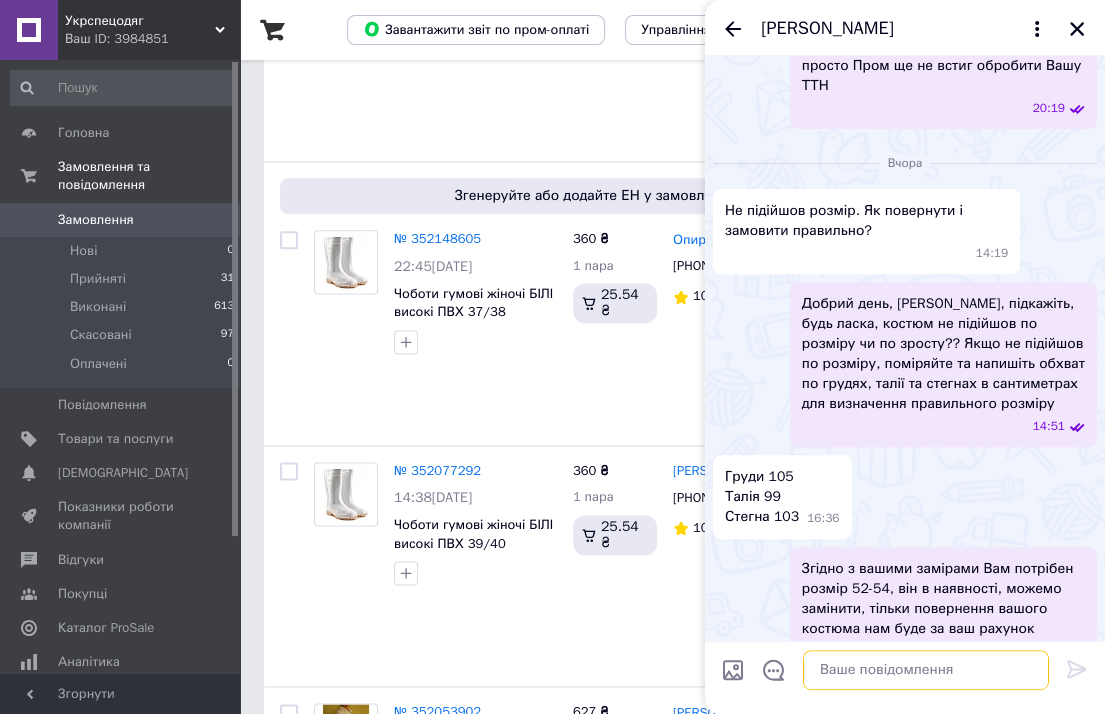 click at bounding box center [926, 670] 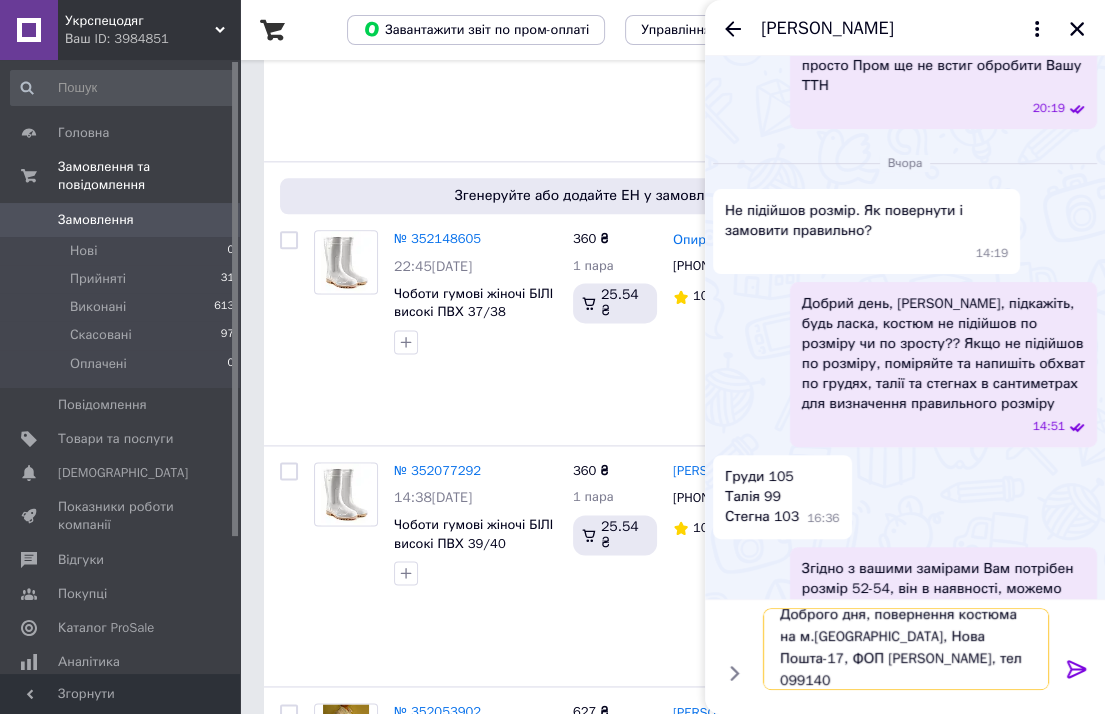 scroll, scrollTop: 1, scrollLeft: 0, axis: vertical 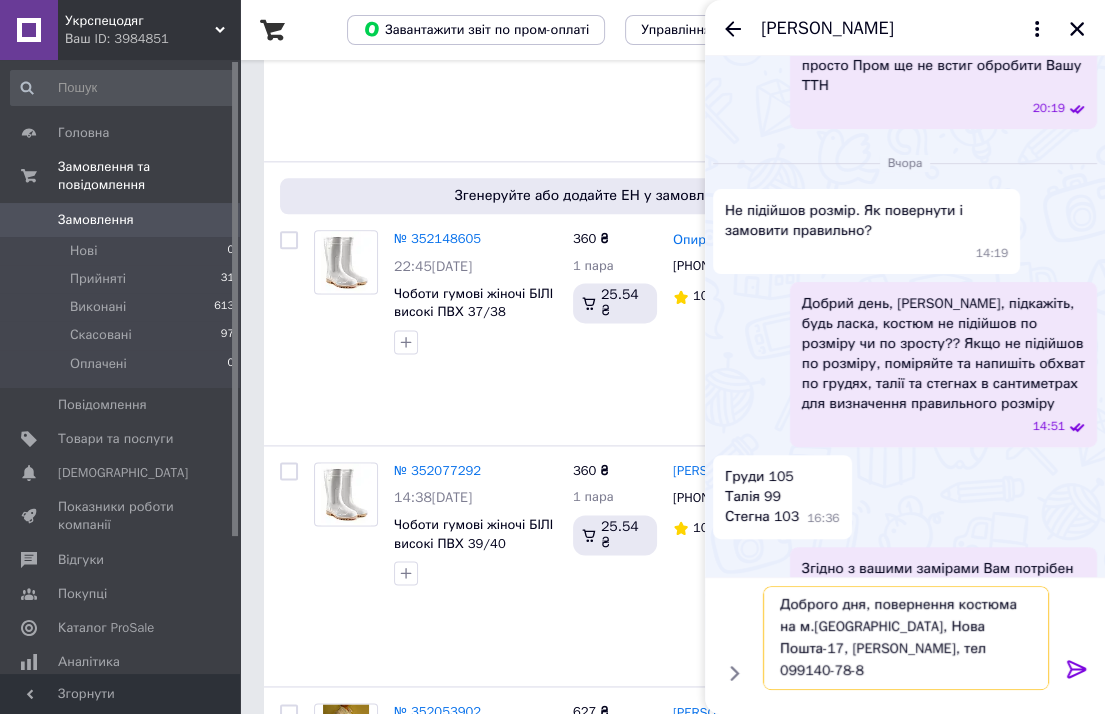 type on "Доброго дня, повернення костюма на м.Тернопіль, Нова Пошта-17, ФОП Костенко Олена Миколаївна, тел 099140-78-80" 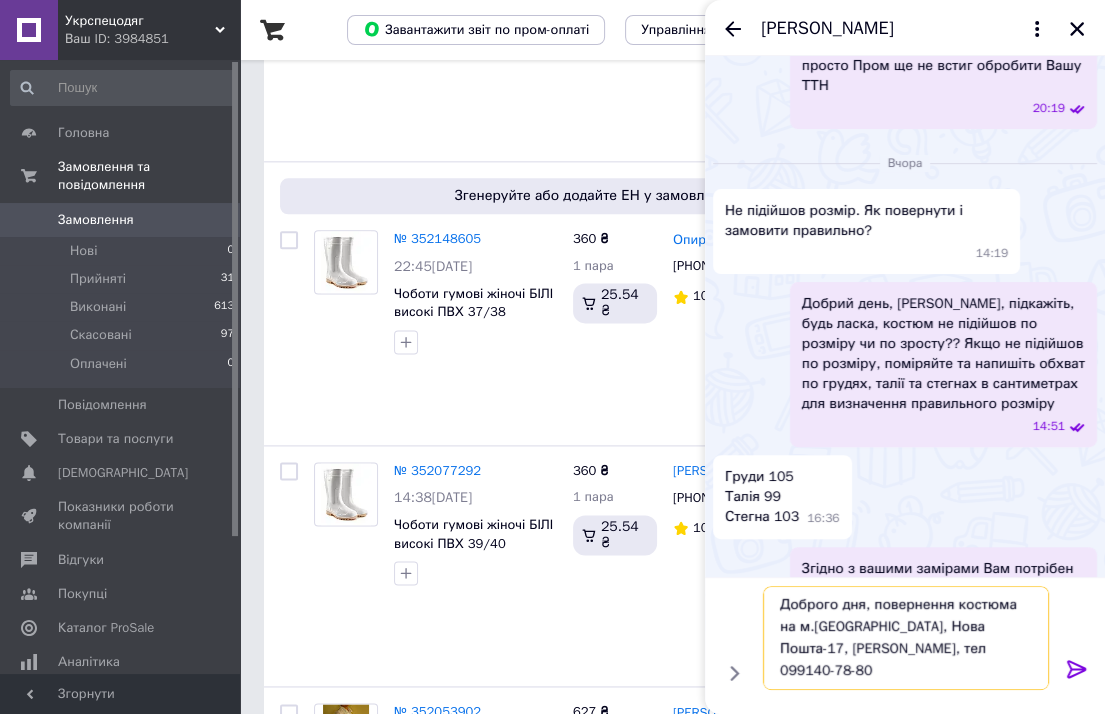drag, startPoint x: 873, startPoint y: 671, endPoint x: 745, endPoint y: 605, distance: 144.01389 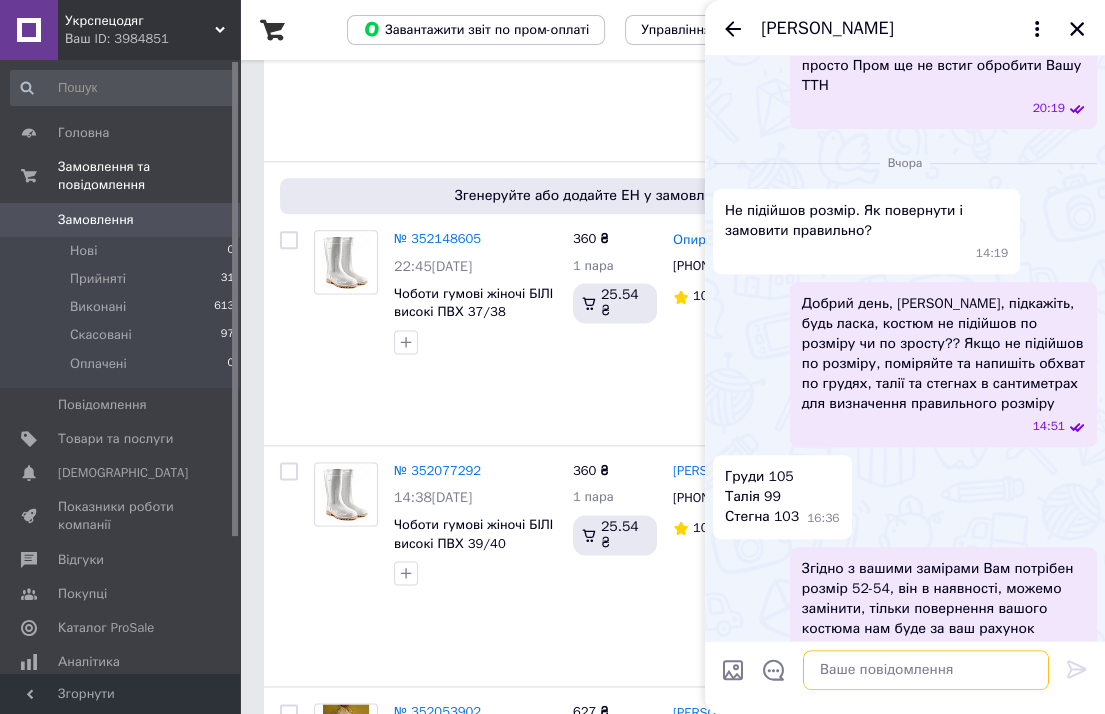 scroll, scrollTop: 0, scrollLeft: 0, axis: both 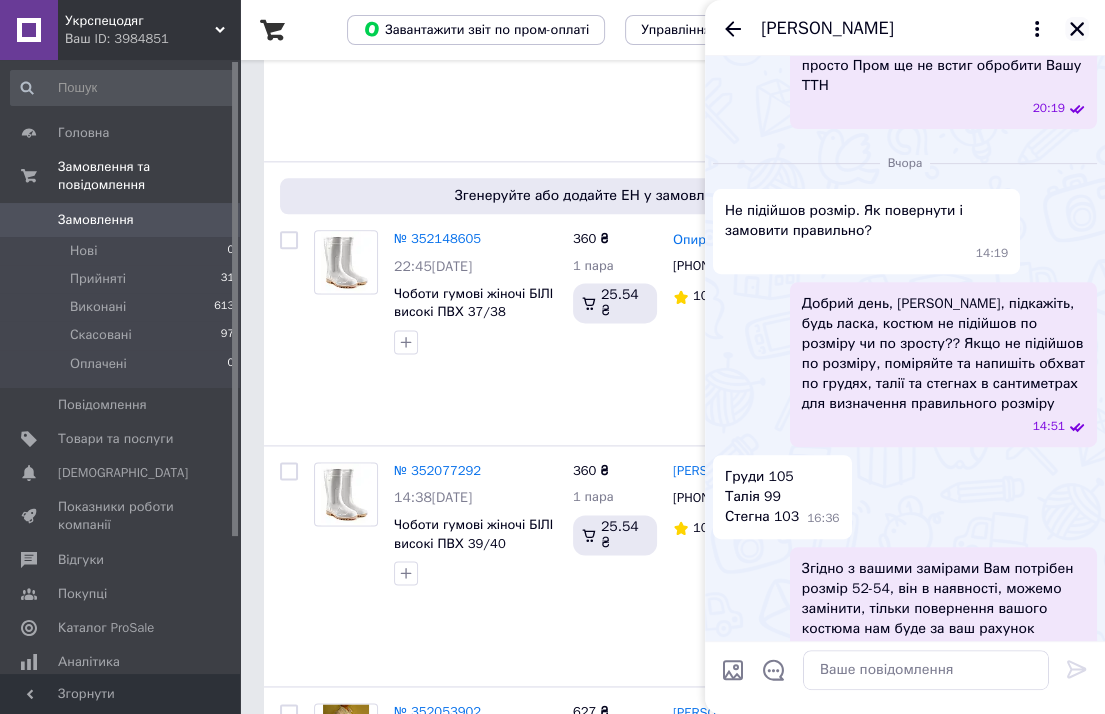 click 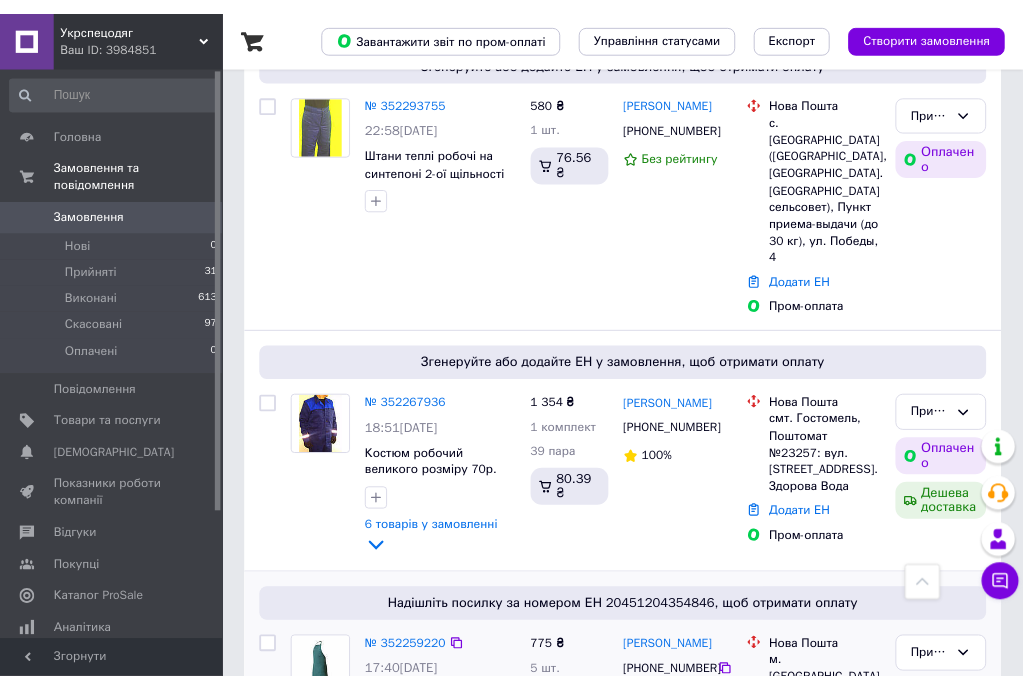 scroll, scrollTop: 100, scrollLeft: 0, axis: vertical 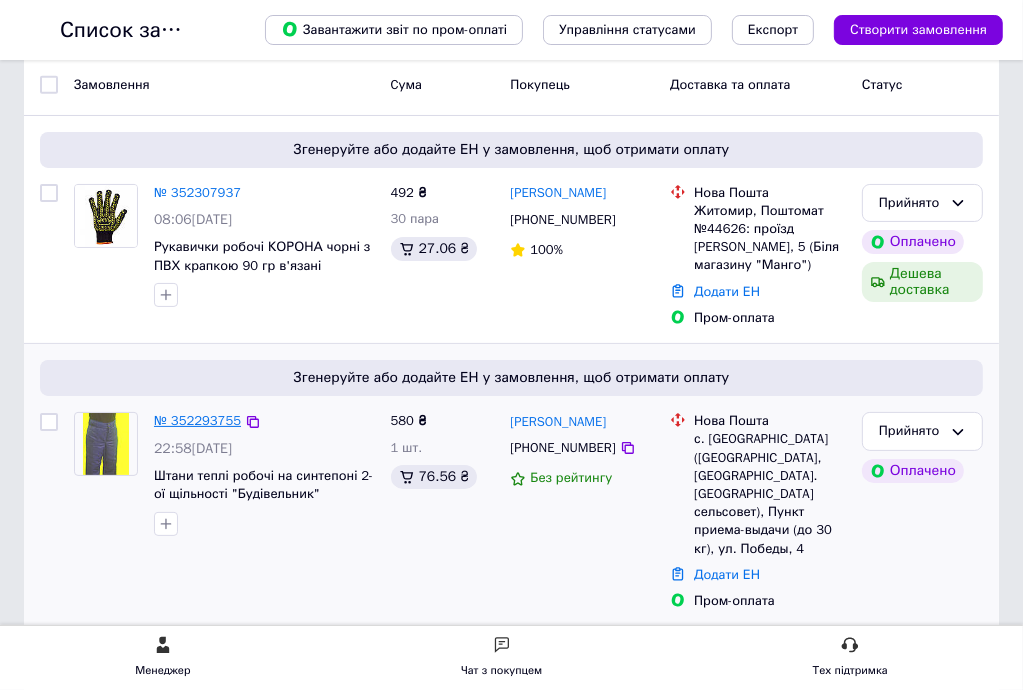 click on "№ 352293755" at bounding box center [197, 420] 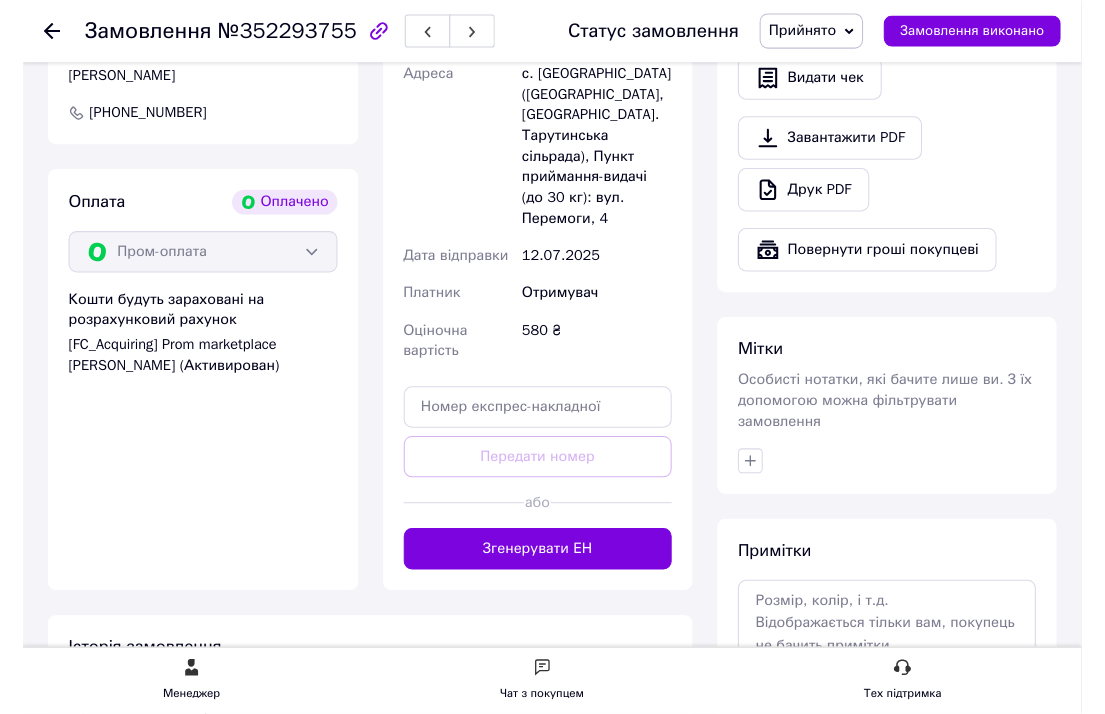scroll, scrollTop: 1300, scrollLeft: 0, axis: vertical 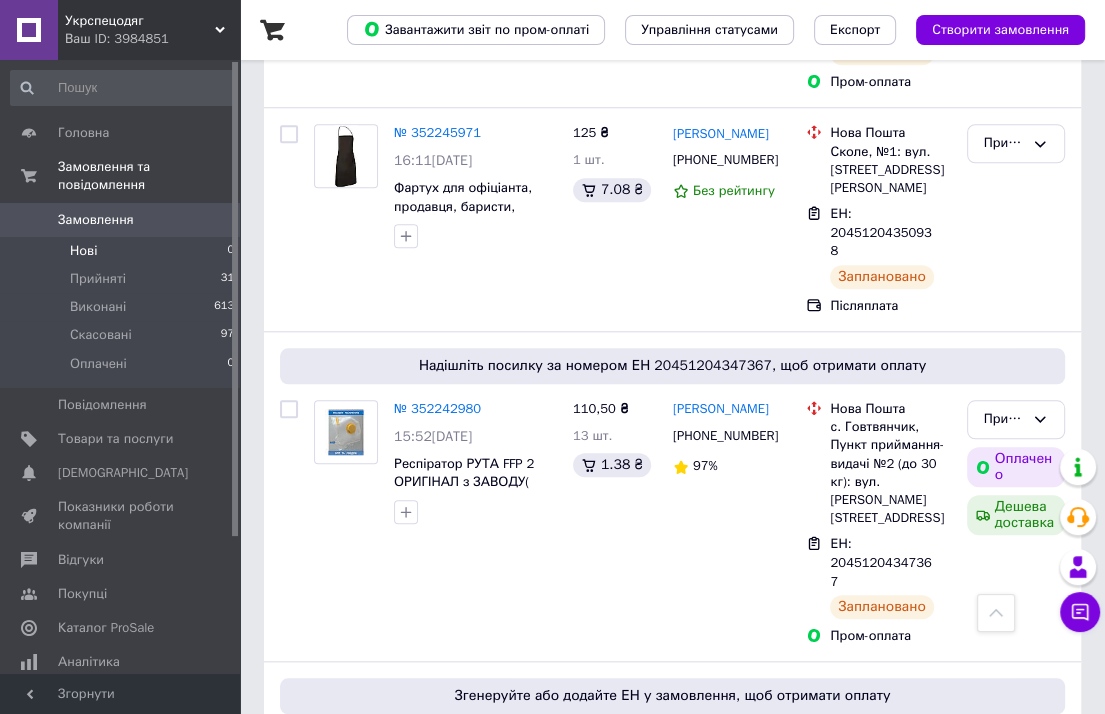 click on "Нові" at bounding box center (83, 251) 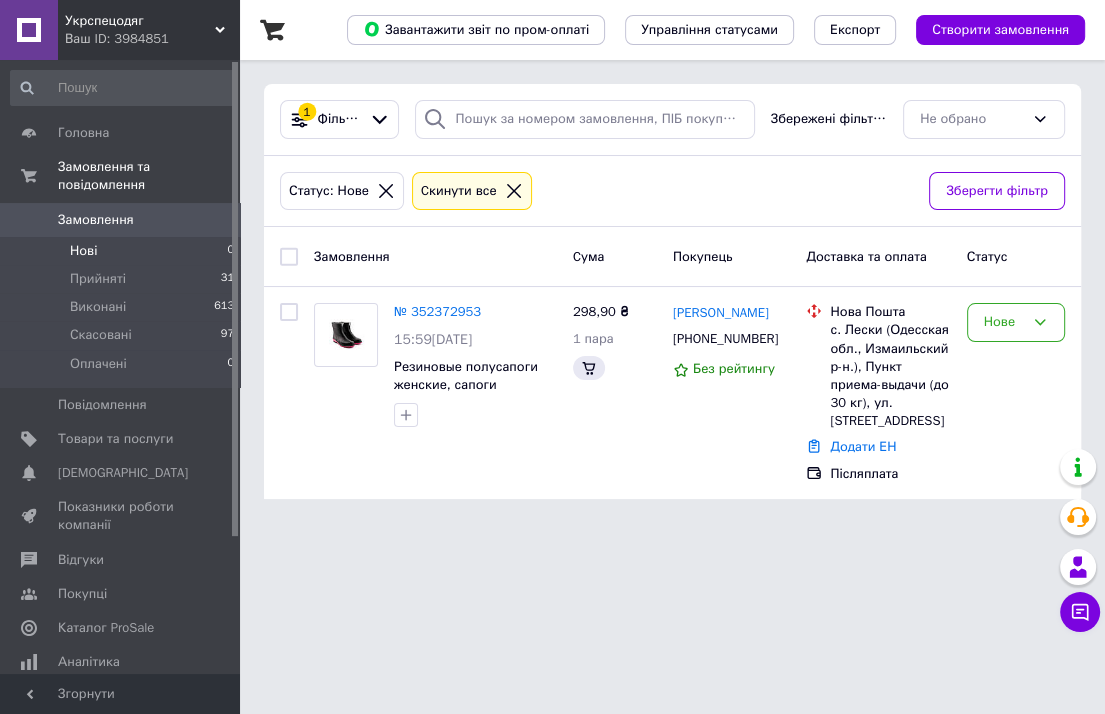 scroll, scrollTop: 0, scrollLeft: 0, axis: both 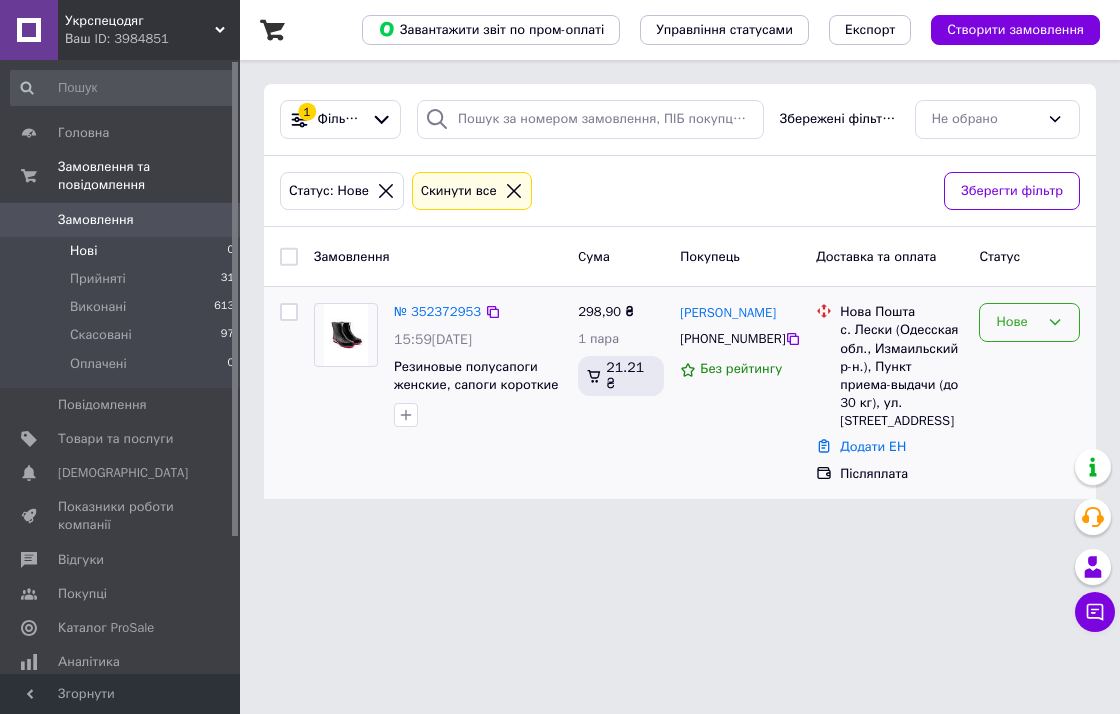 click 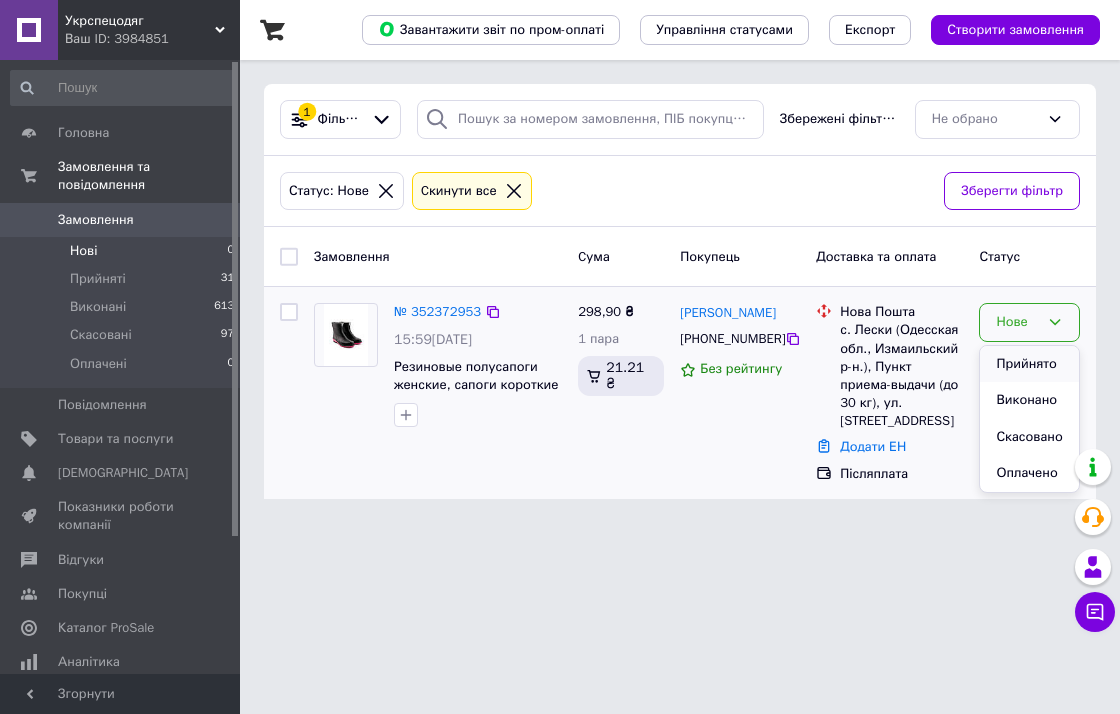 click on "Прийнято" at bounding box center [1029, 364] 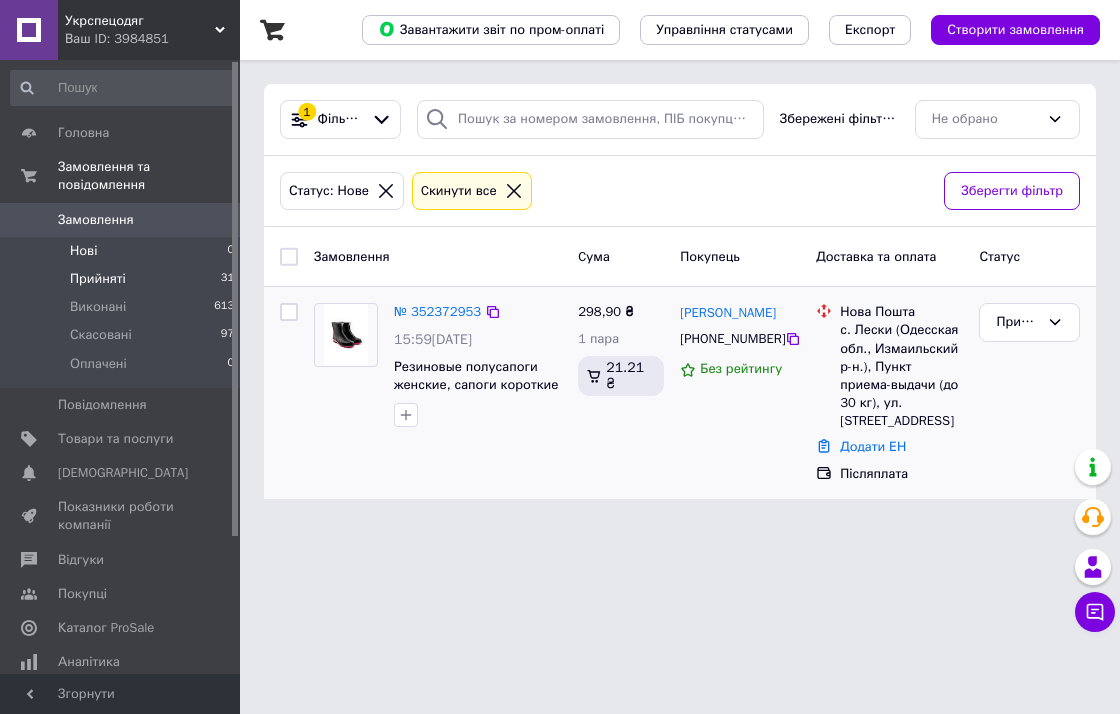 click on "Прийняті" at bounding box center (98, 279) 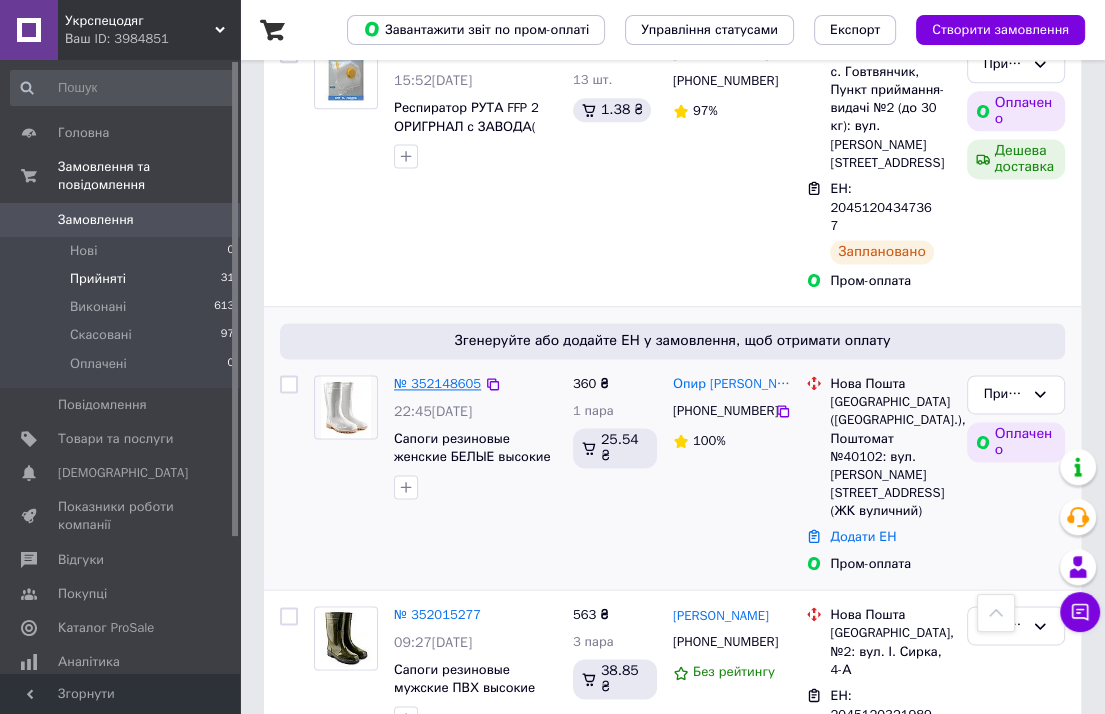 scroll, scrollTop: 1900, scrollLeft: 0, axis: vertical 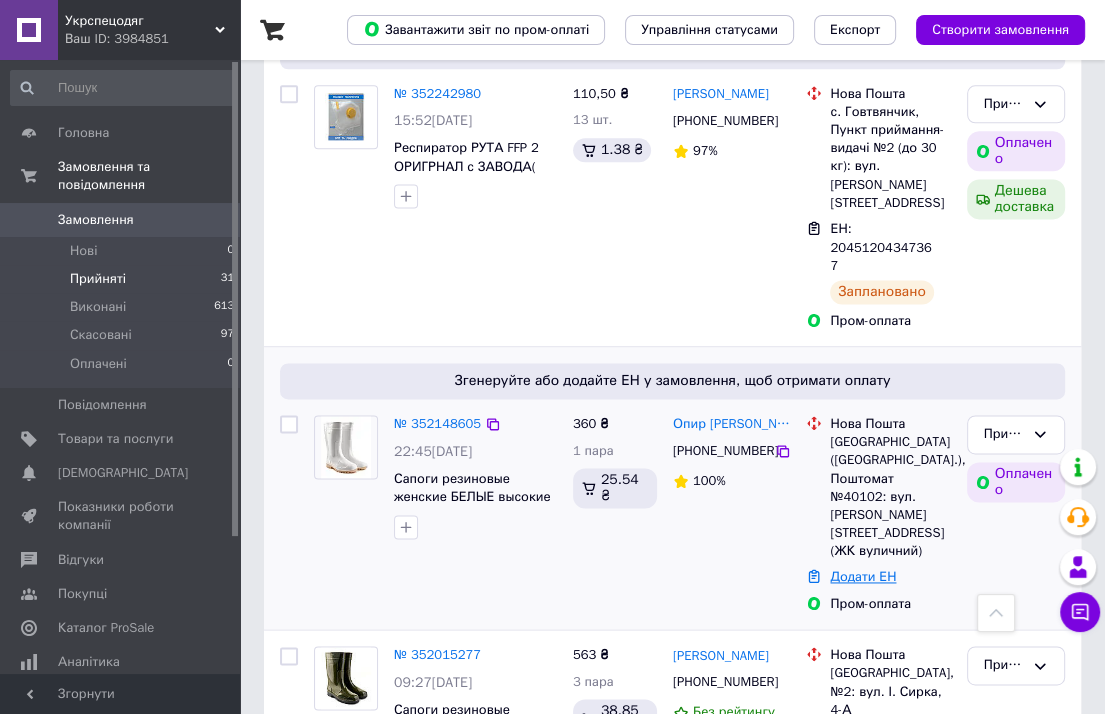click on "Додати ЕН" at bounding box center (863, 576) 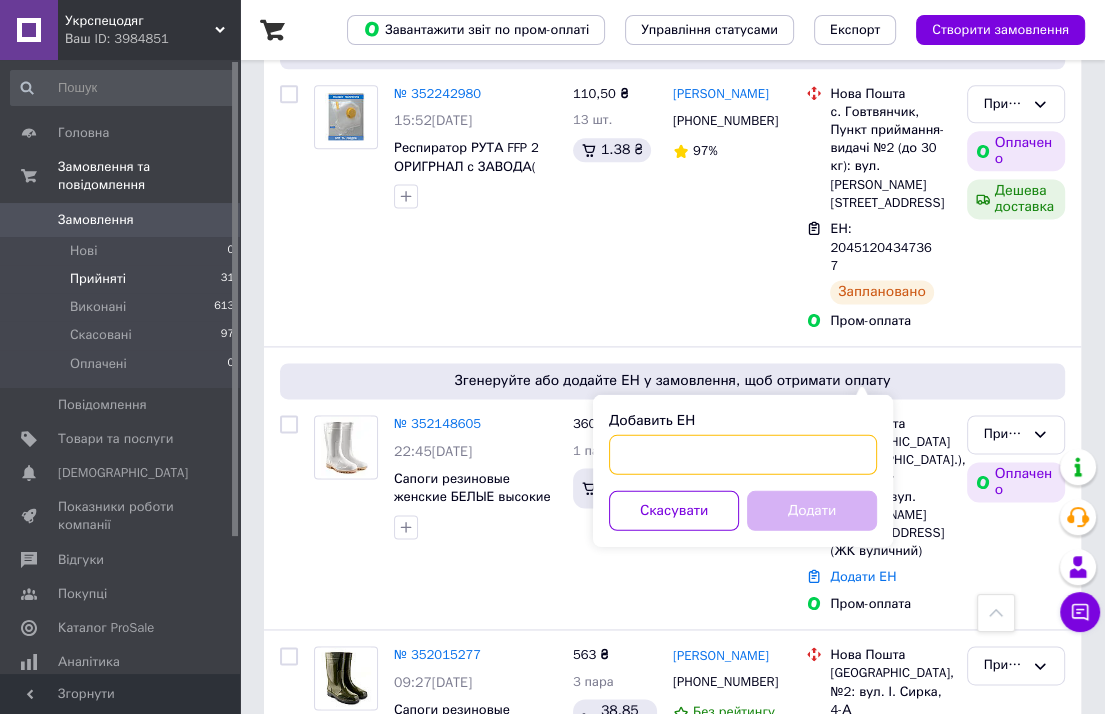 click on "Добавить ЕН" at bounding box center (743, 454) 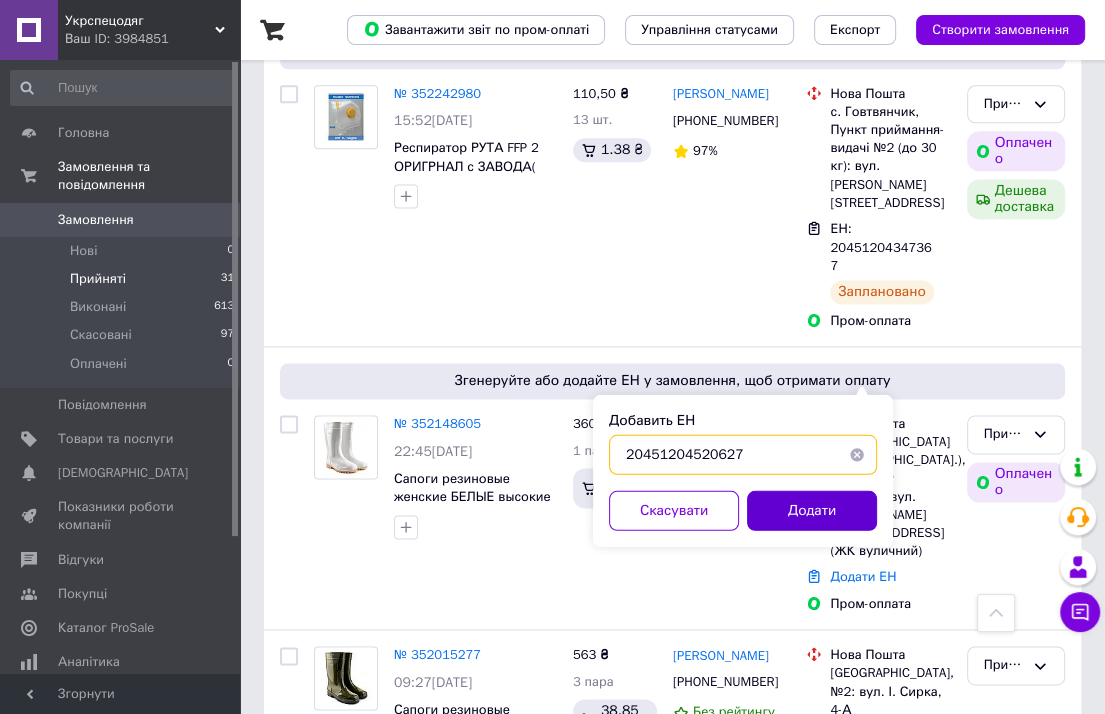 type on "20451204520627" 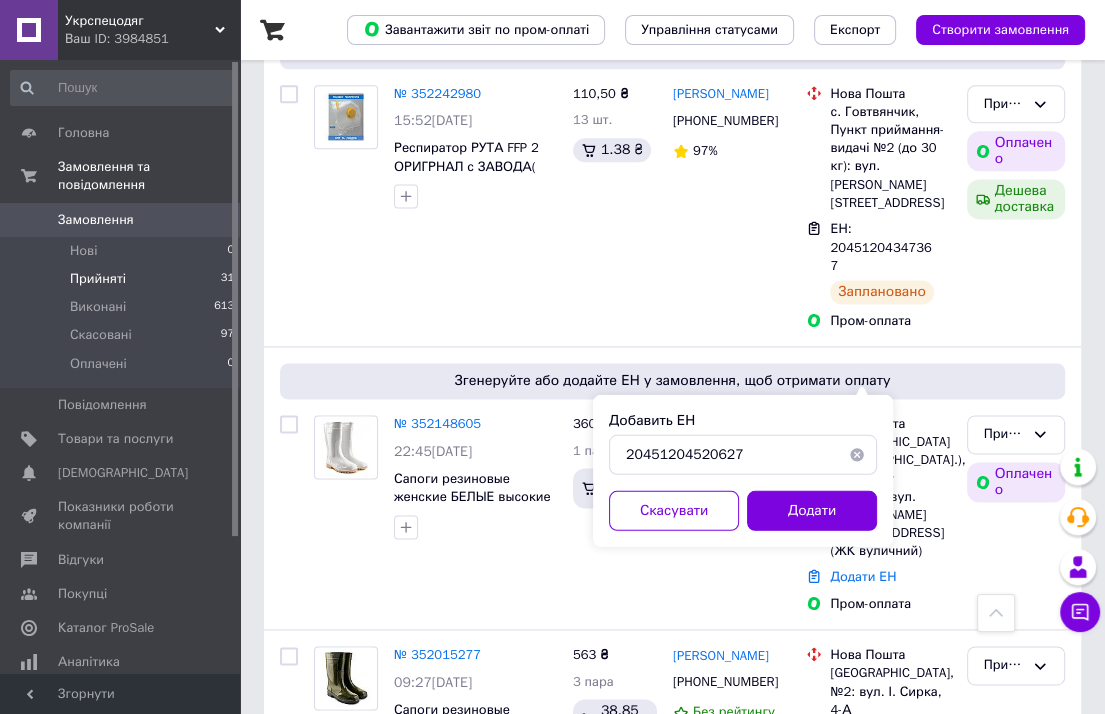 click on "Додати" at bounding box center [812, 510] 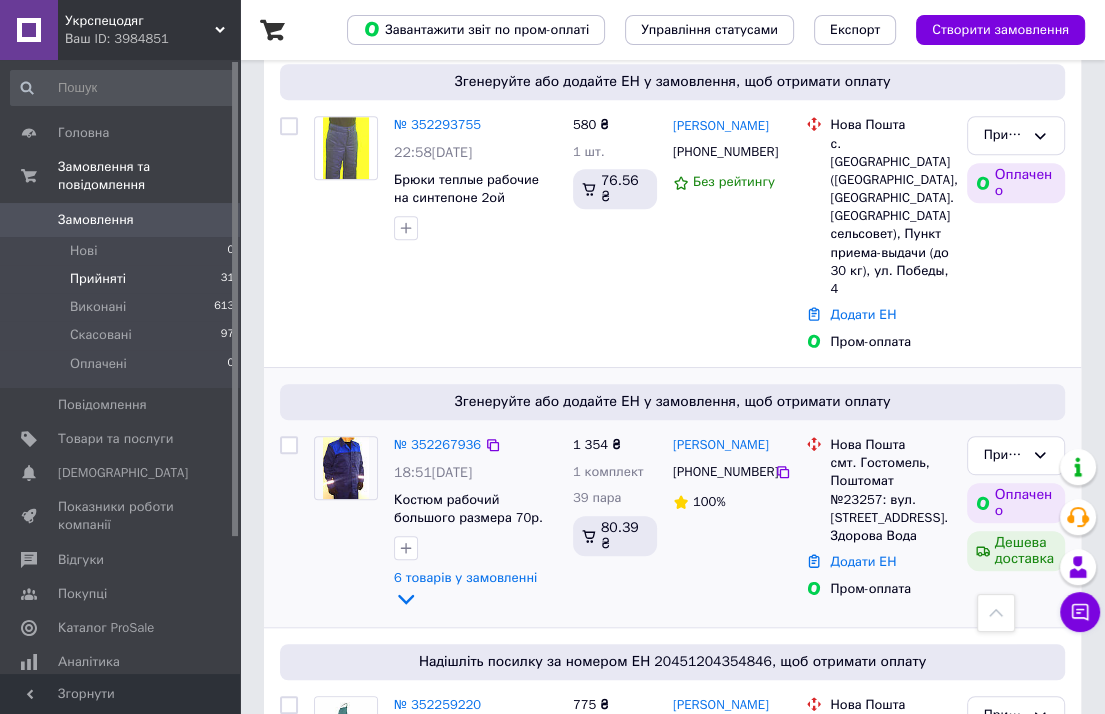 scroll, scrollTop: 700, scrollLeft: 0, axis: vertical 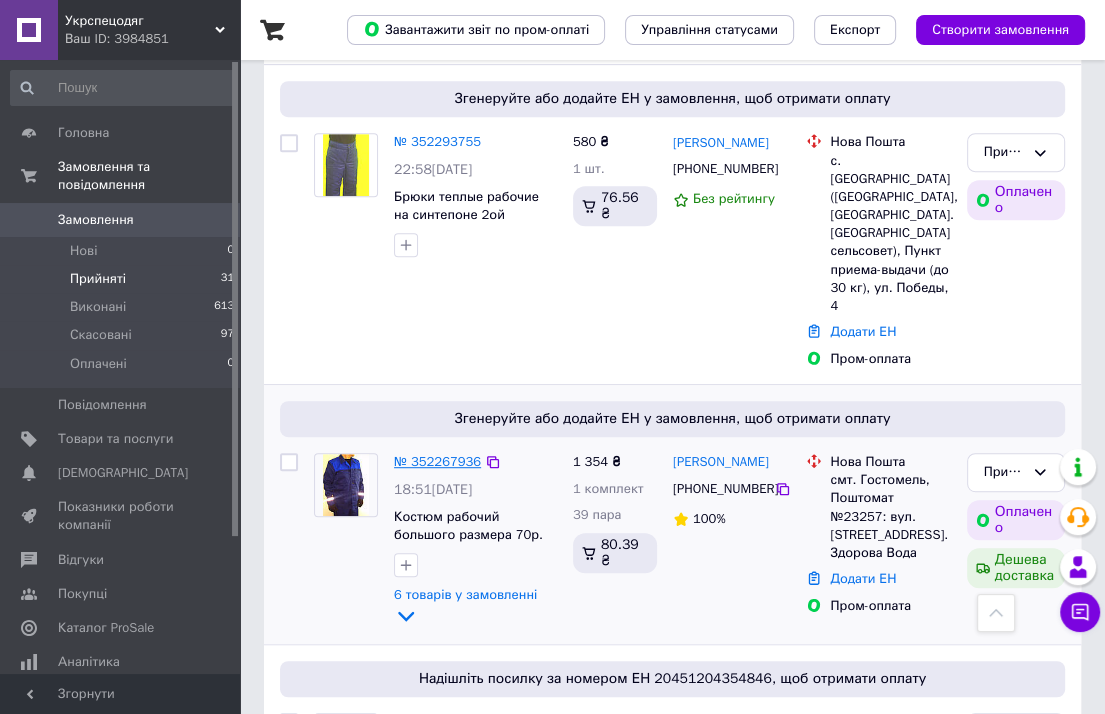 click on "№ 352267936" at bounding box center [437, 461] 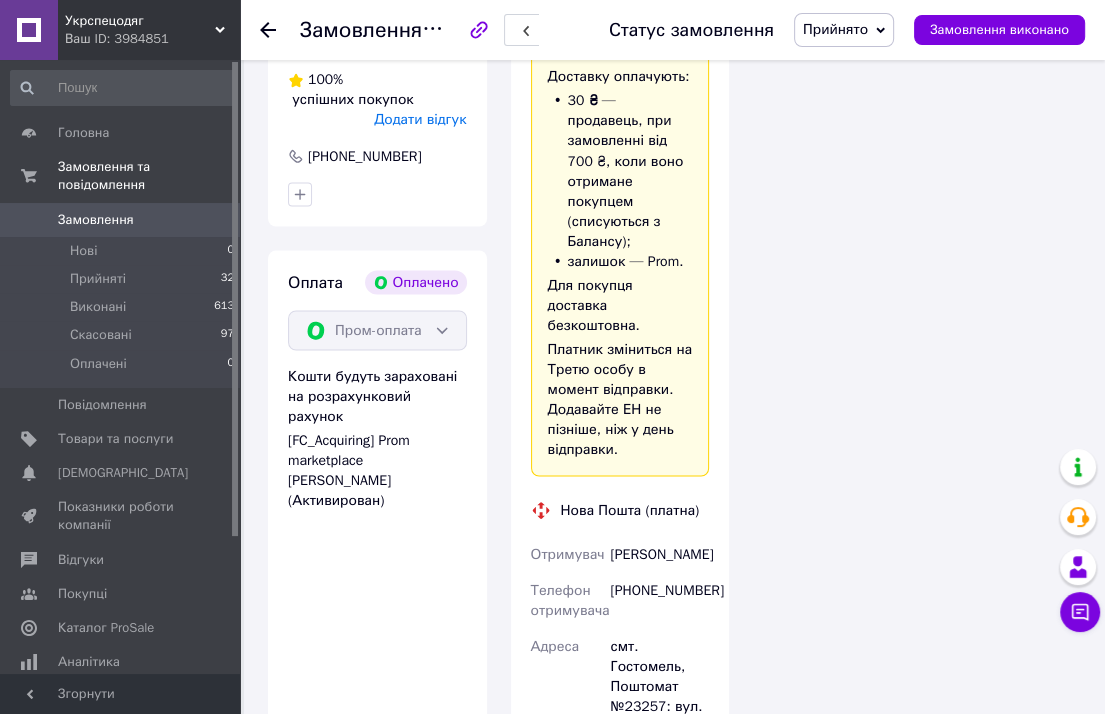 scroll, scrollTop: 2700, scrollLeft: 0, axis: vertical 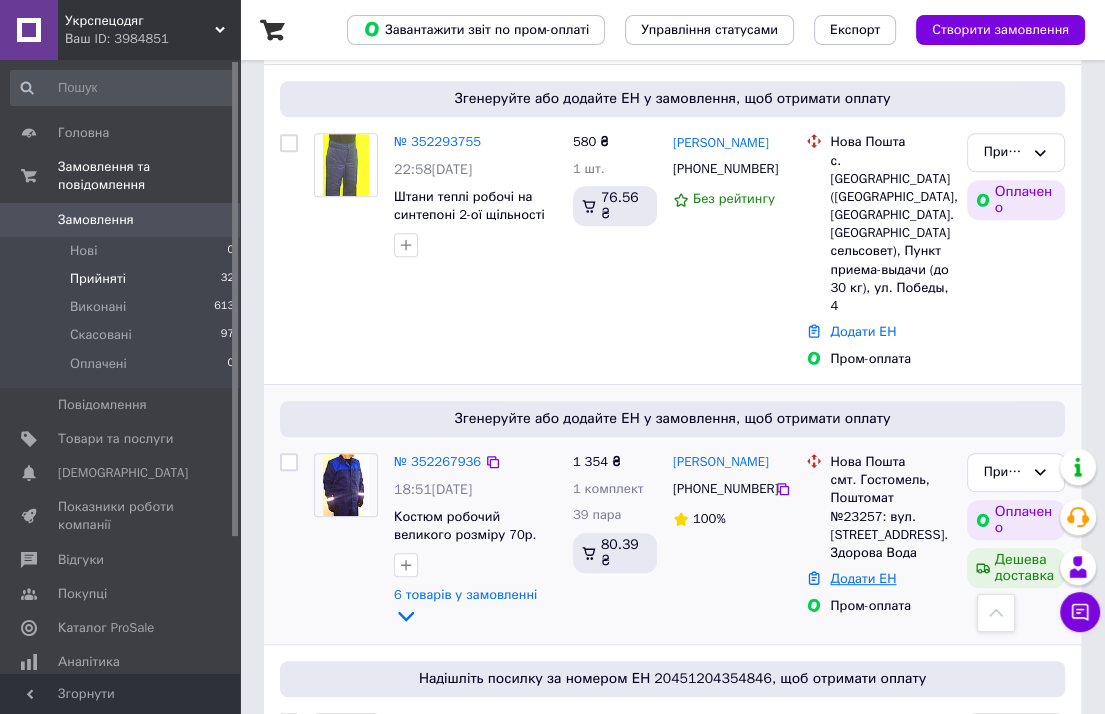 click on "Додати ЕН" at bounding box center [863, 578] 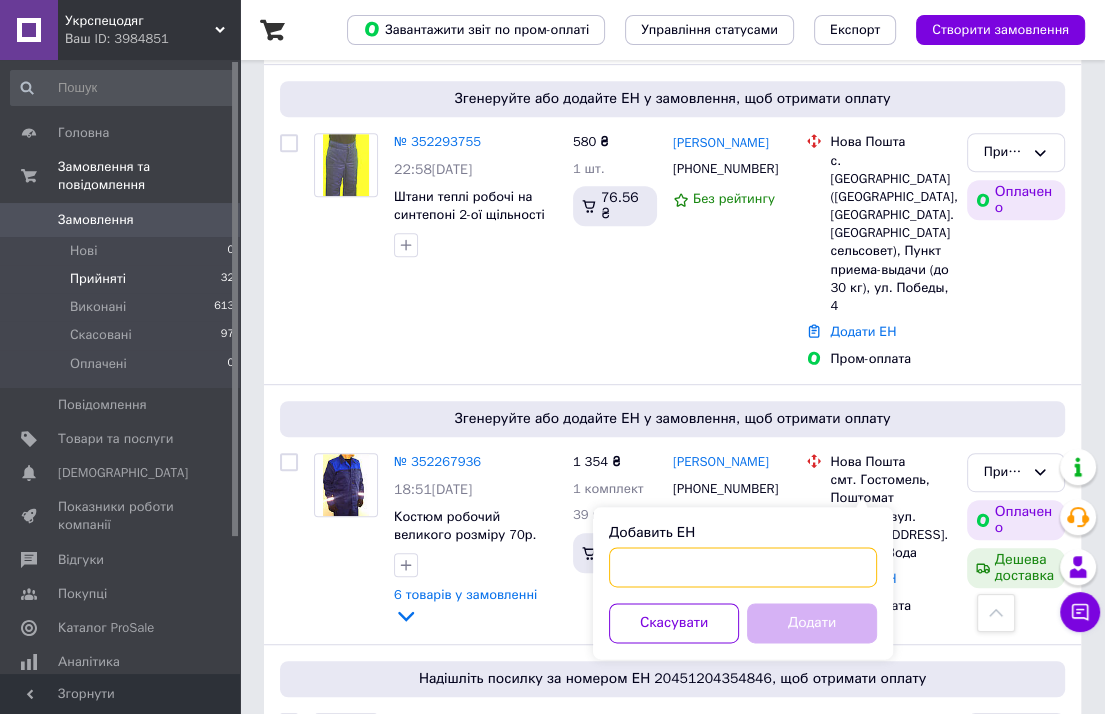 click on "Добавить ЕН" at bounding box center (743, 567) 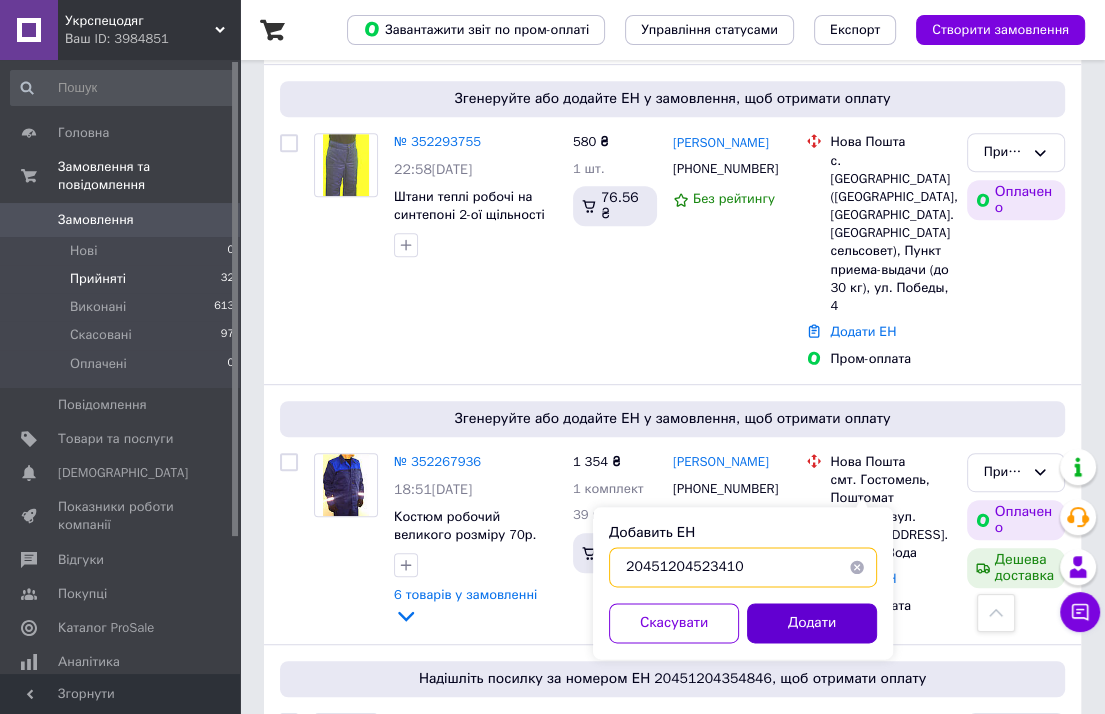 type on "20451204523410" 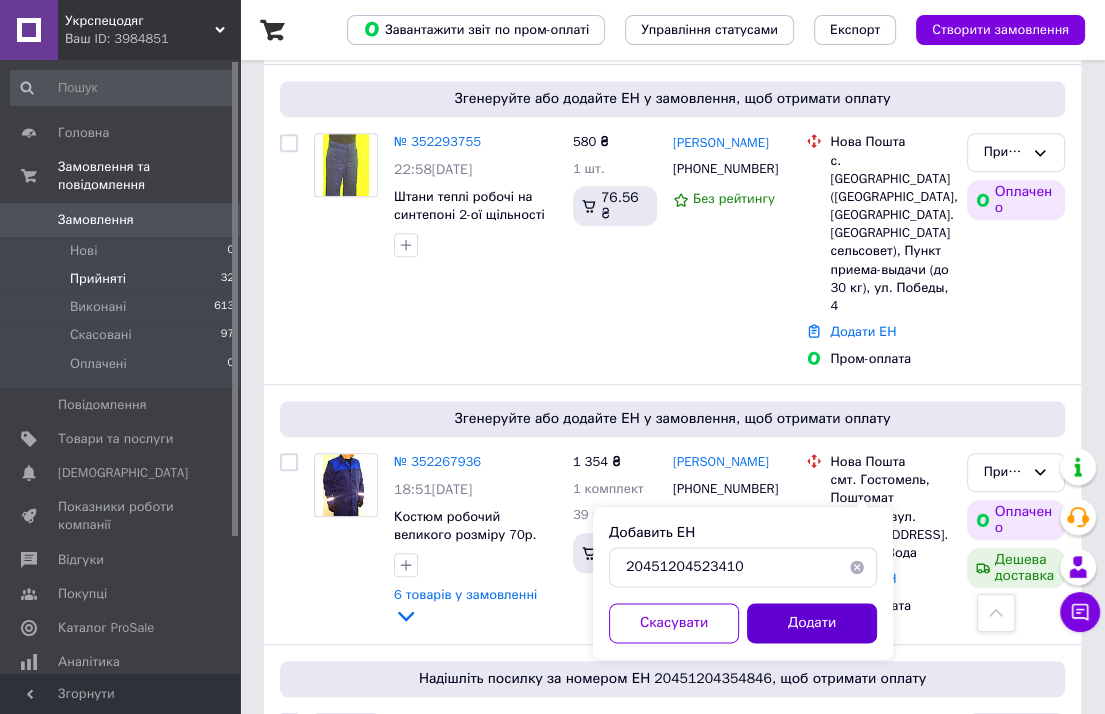 click on "Додати" at bounding box center [812, 623] 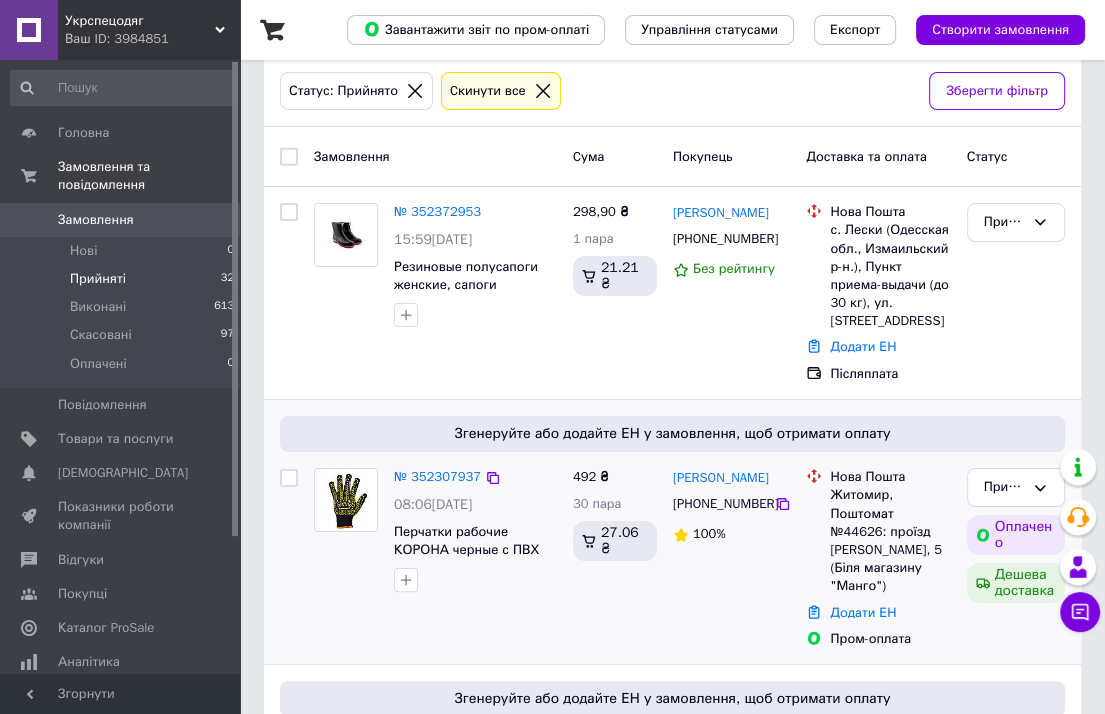 scroll, scrollTop: 200, scrollLeft: 0, axis: vertical 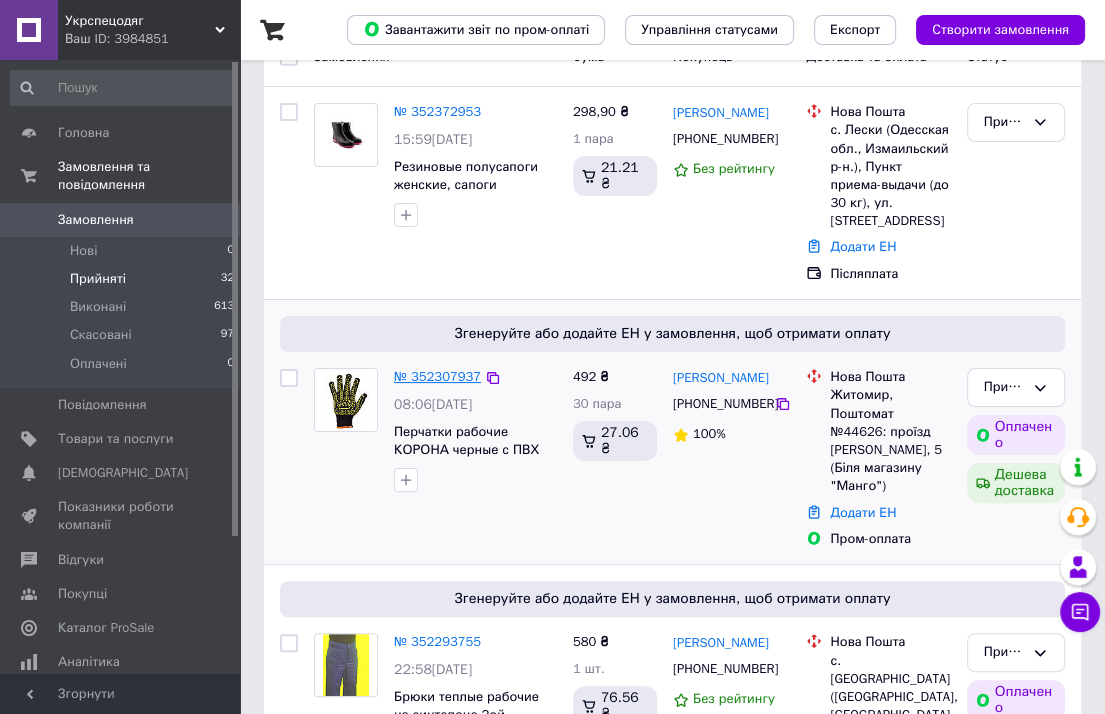 click on "№ 352307937" at bounding box center [437, 376] 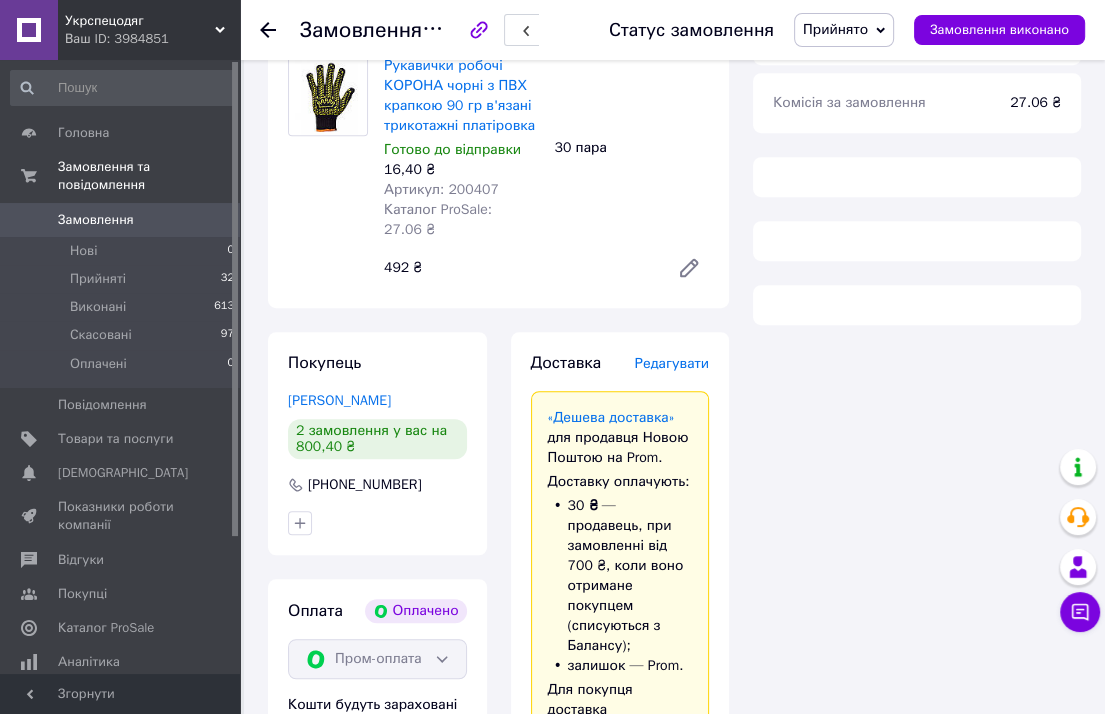 scroll, scrollTop: 900, scrollLeft: 0, axis: vertical 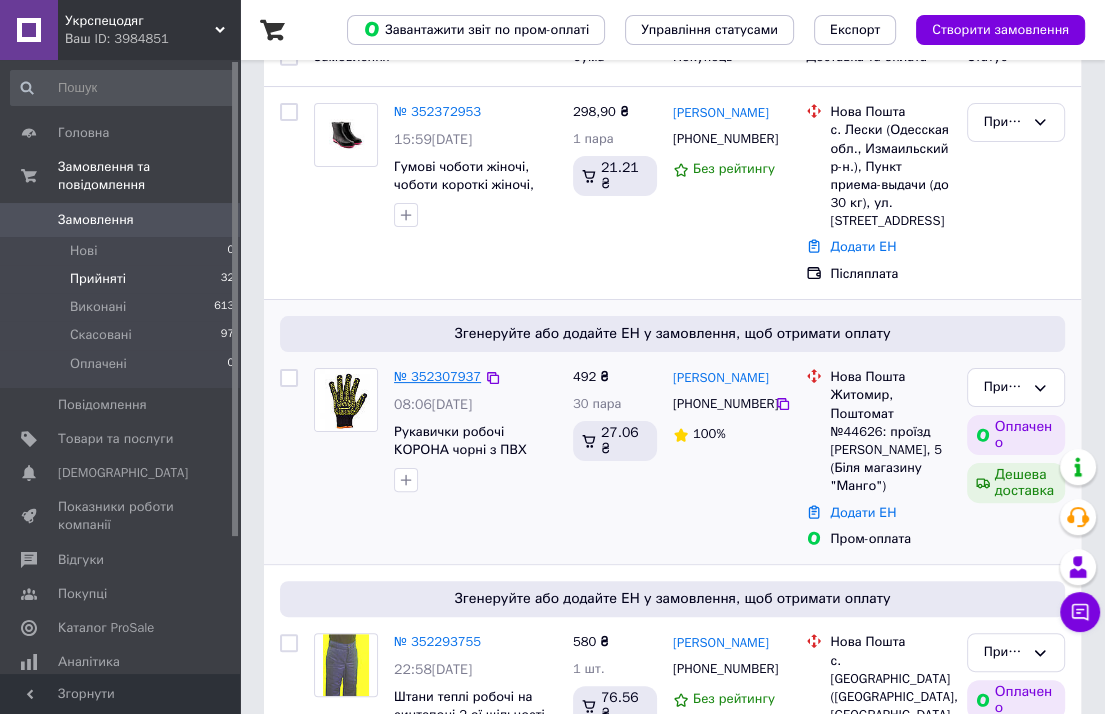 click on "№ 352307937" at bounding box center (437, 376) 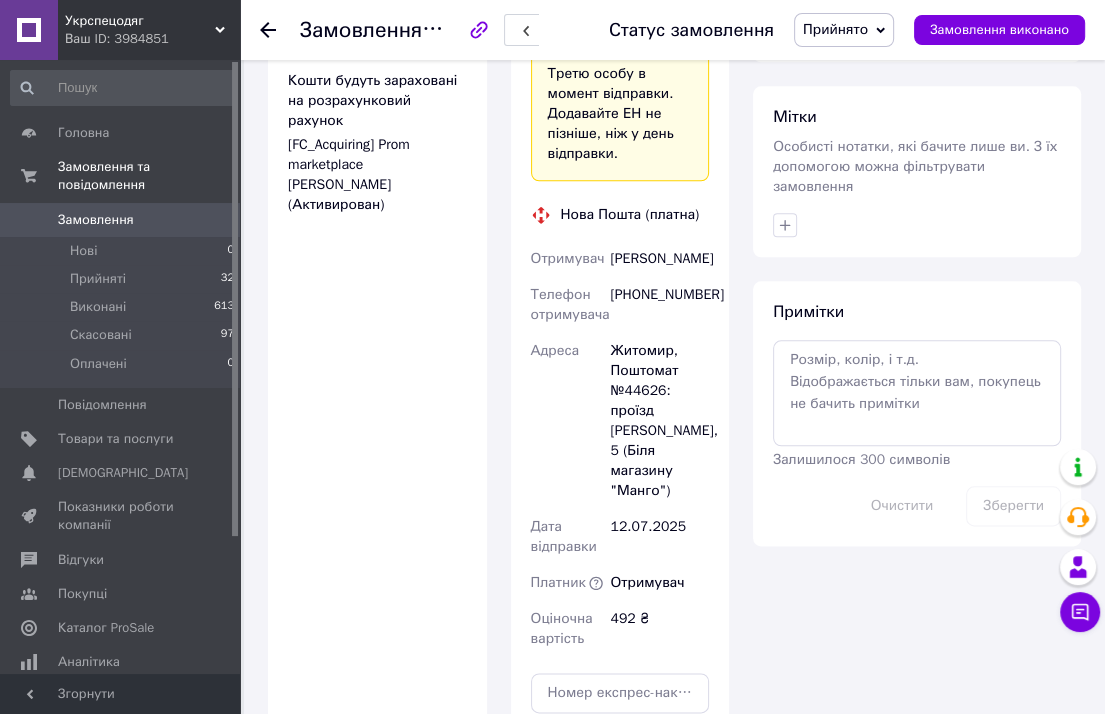 scroll, scrollTop: 1453, scrollLeft: 0, axis: vertical 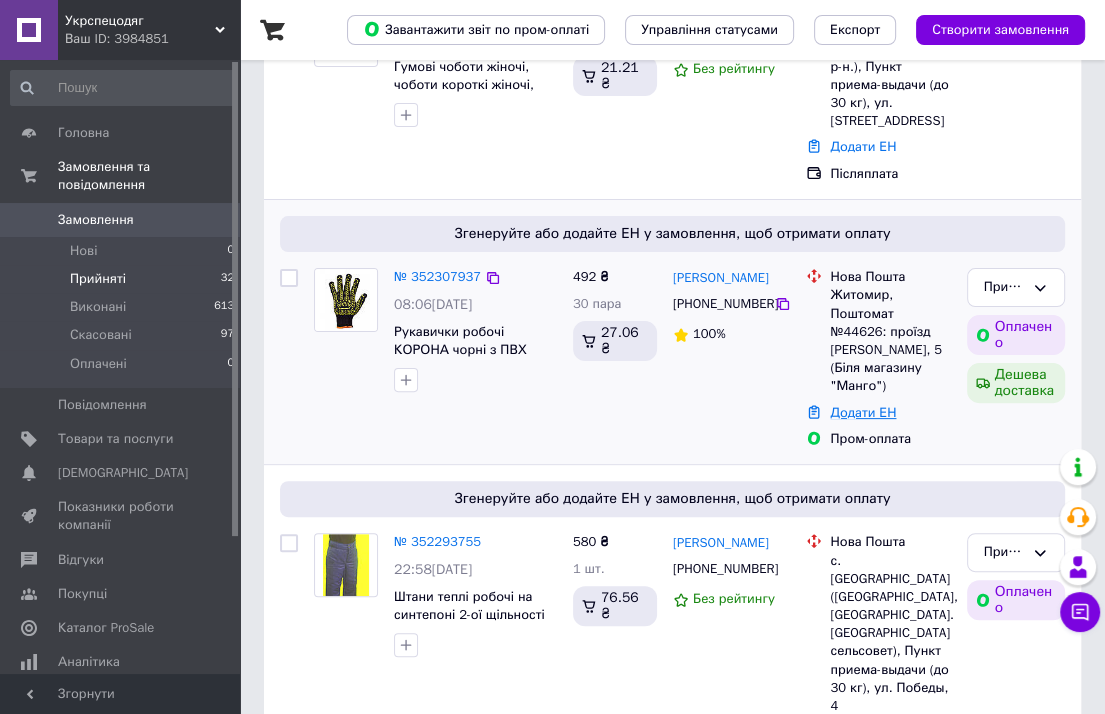 click on "Додати ЕН" at bounding box center [863, 412] 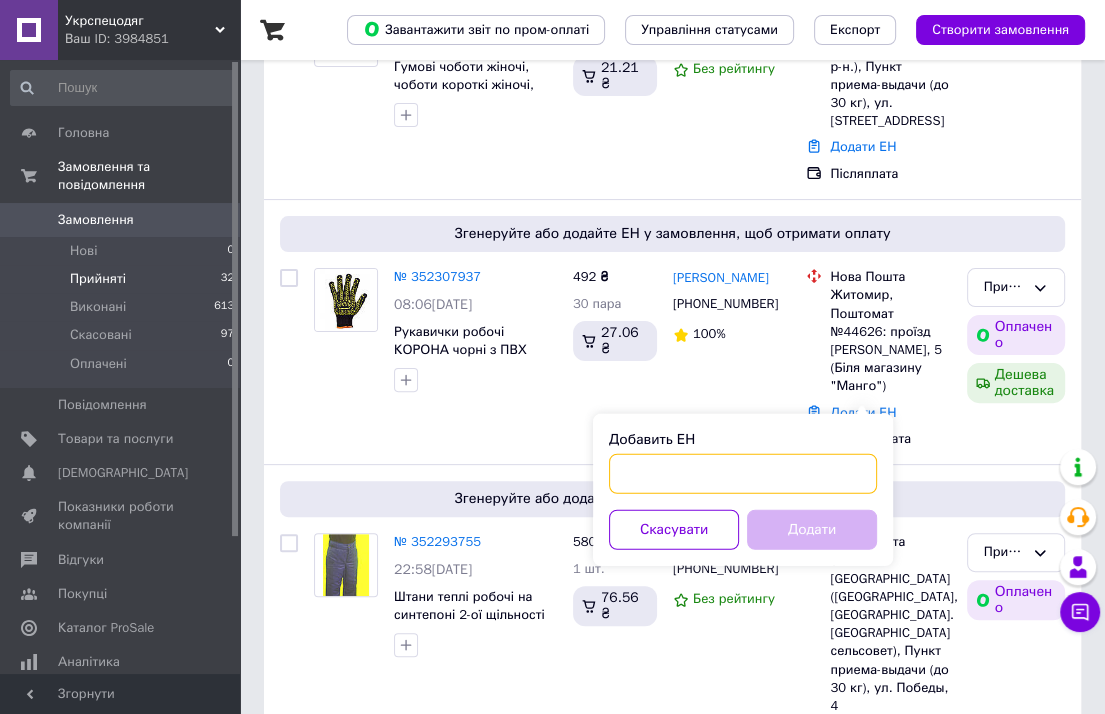 click on "Добавить ЕН" at bounding box center [743, 474] 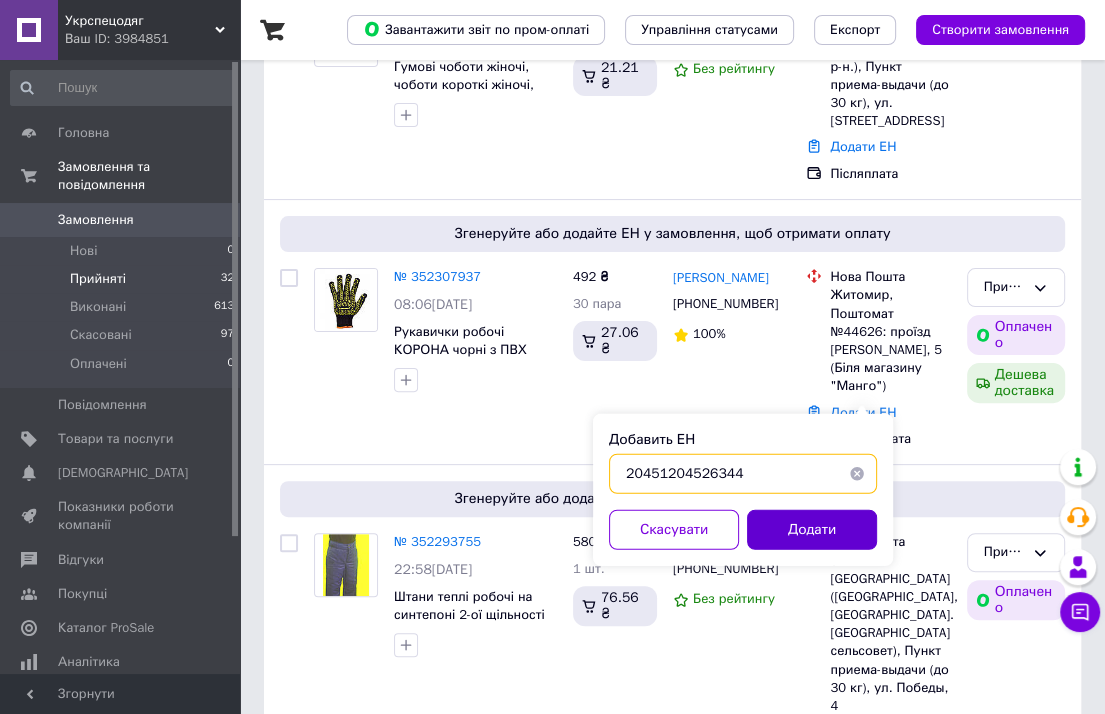 type on "20451204526344" 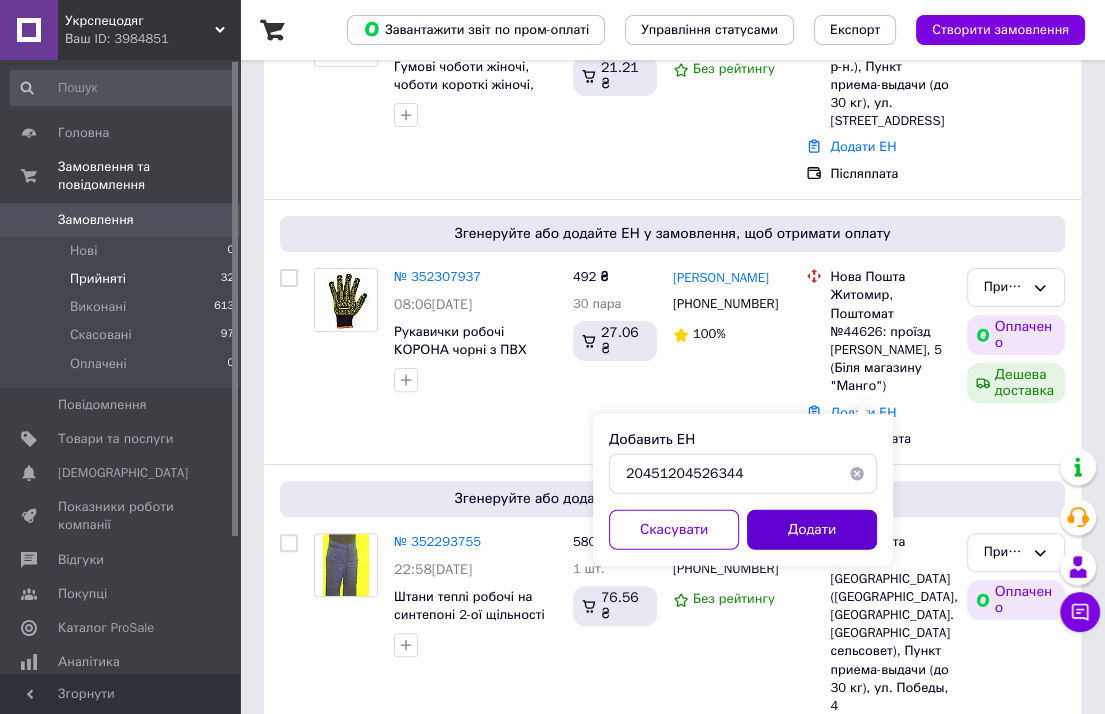 click on "Додати" at bounding box center (812, 530) 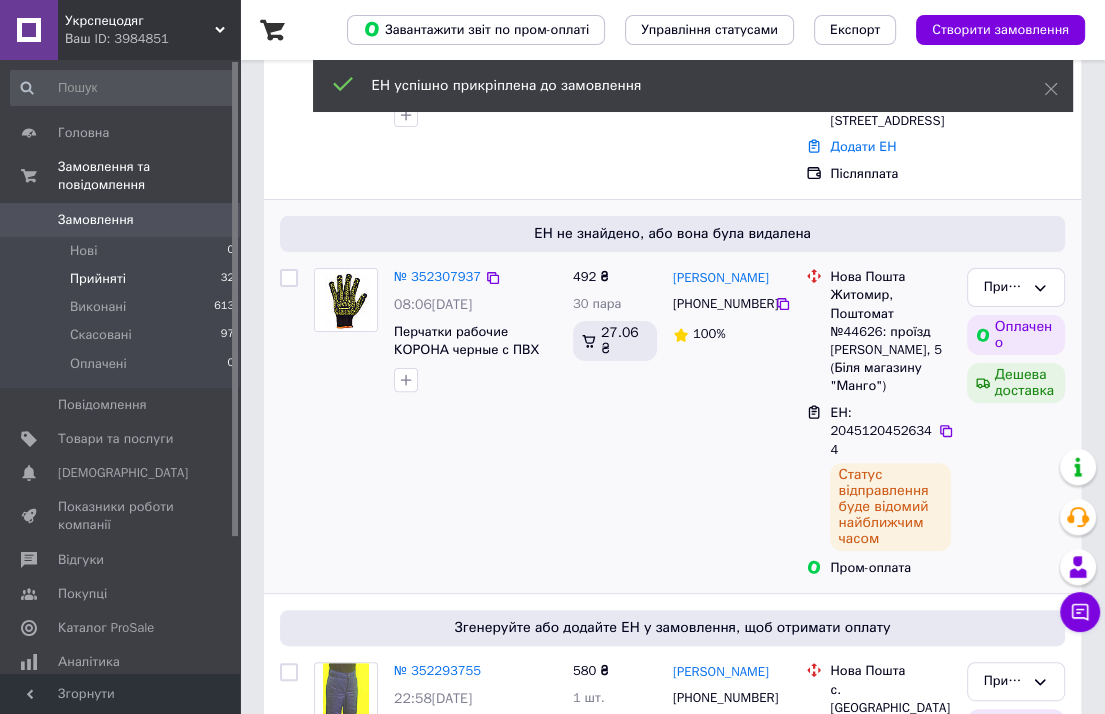 scroll, scrollTop: 0, scrollLeft: 0, axis: both 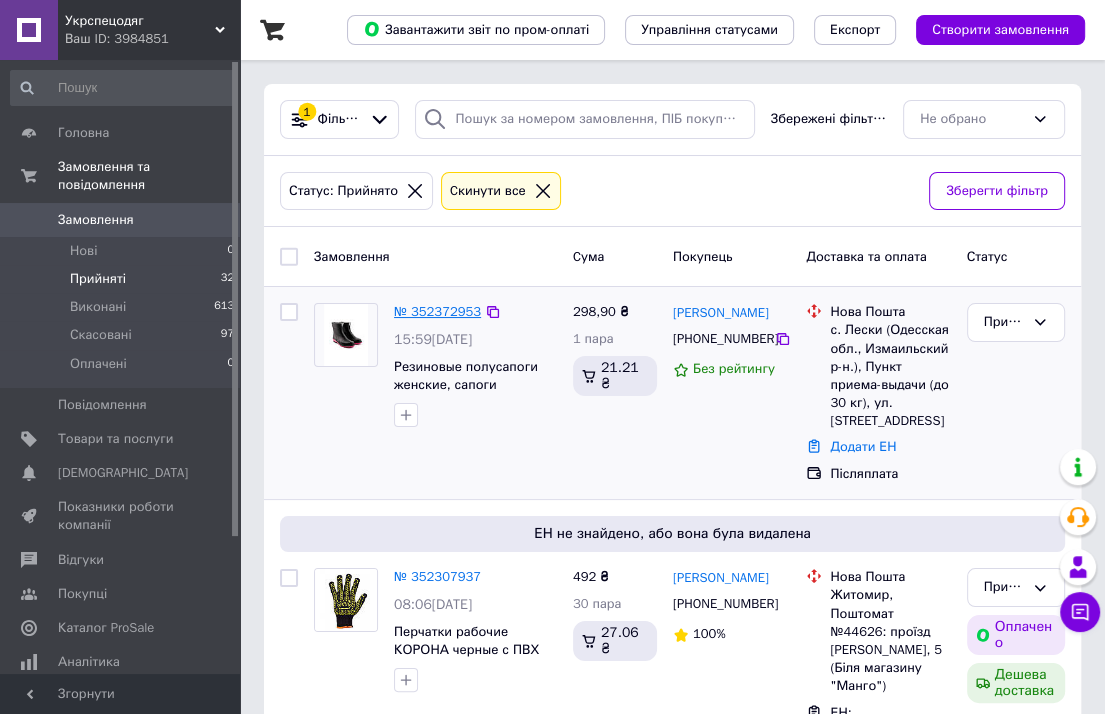 click on "№ 352372953" at bounding box center [437, 311] 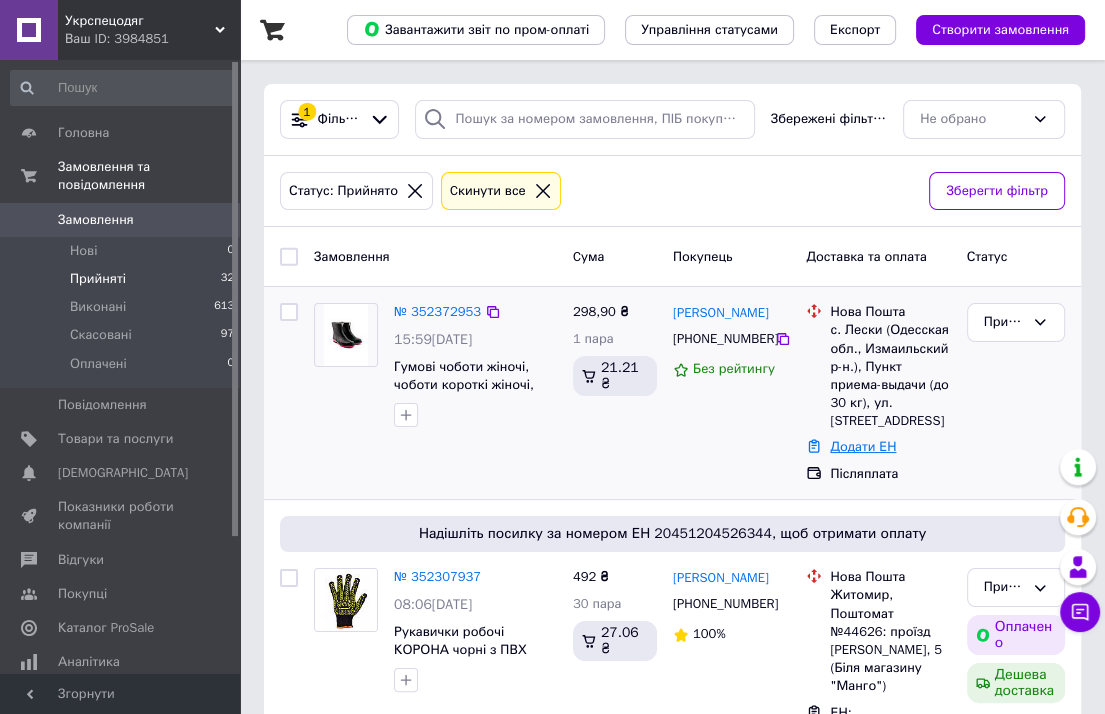click on "Додати ЕН" at bounding box center (863, 446) 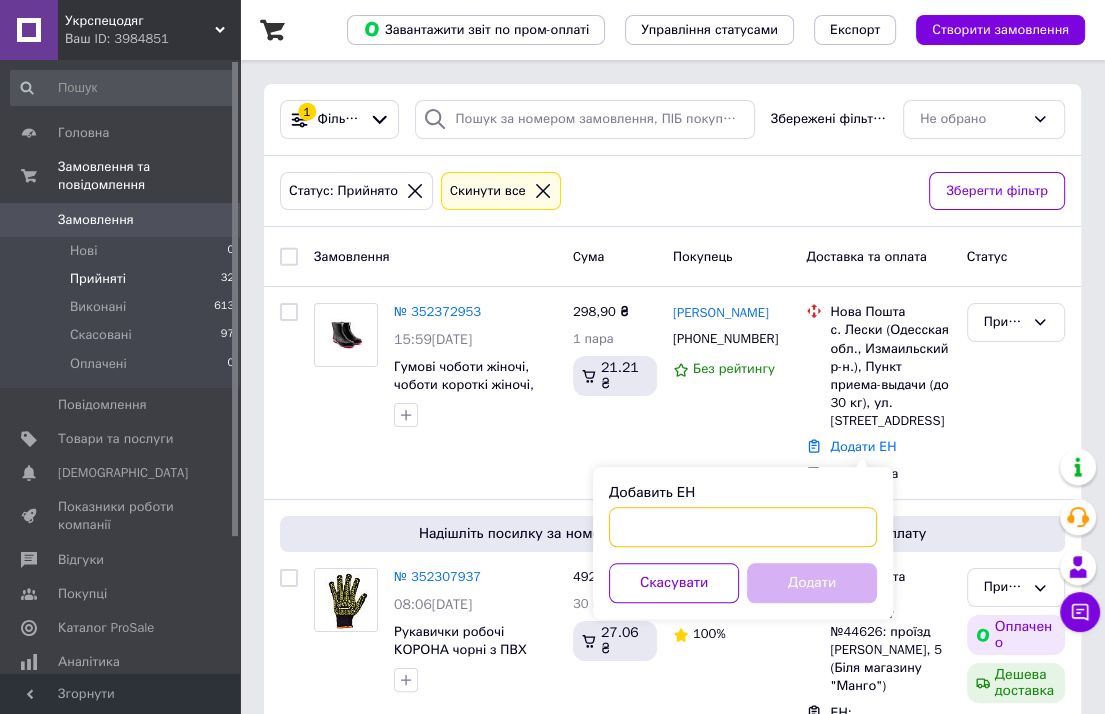 click on "Добавить ЕН" at bounding box center (743, 527) 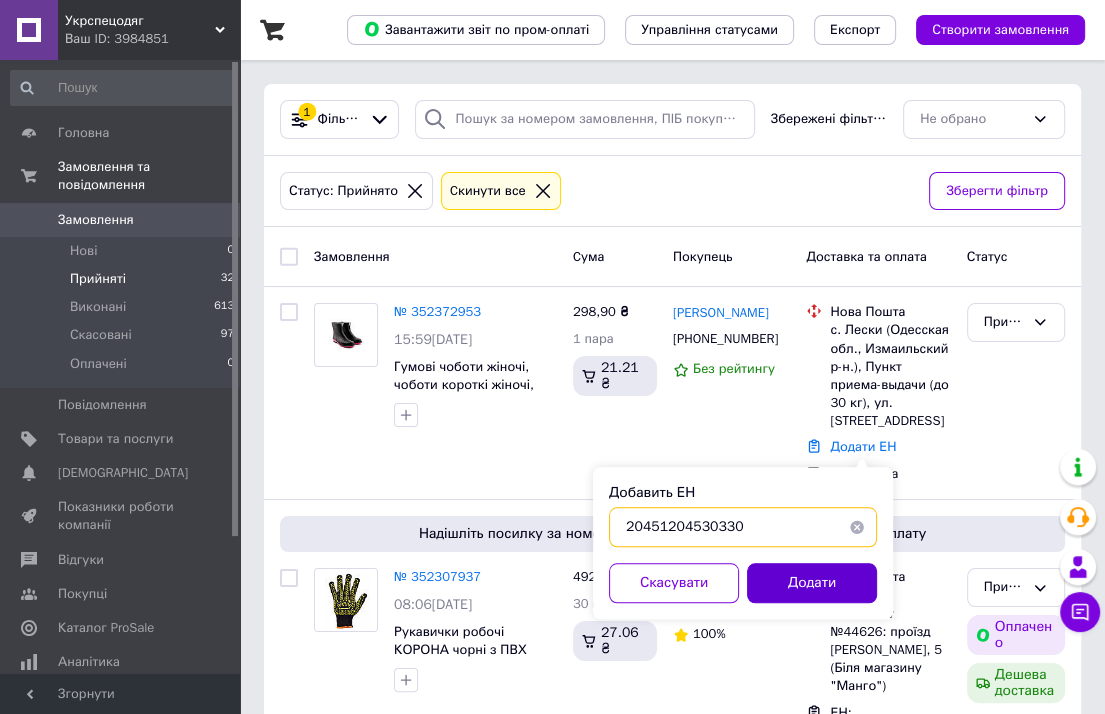 type on "20451204530330" 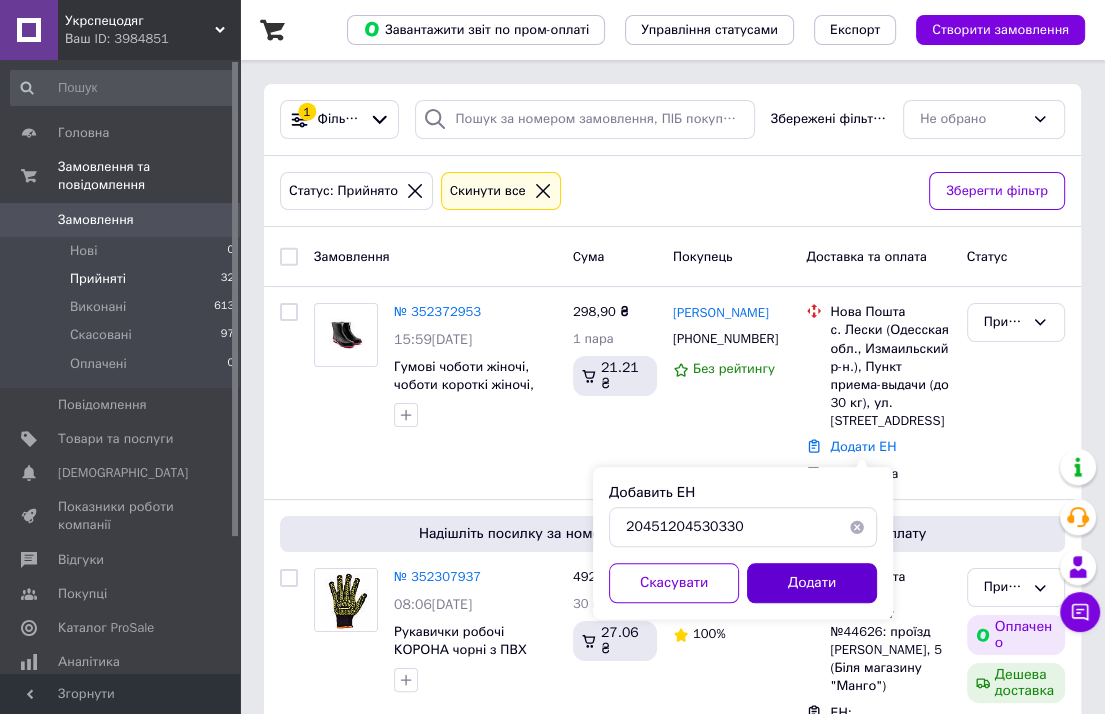 click on "Додати" at bounding box center (812, 583) 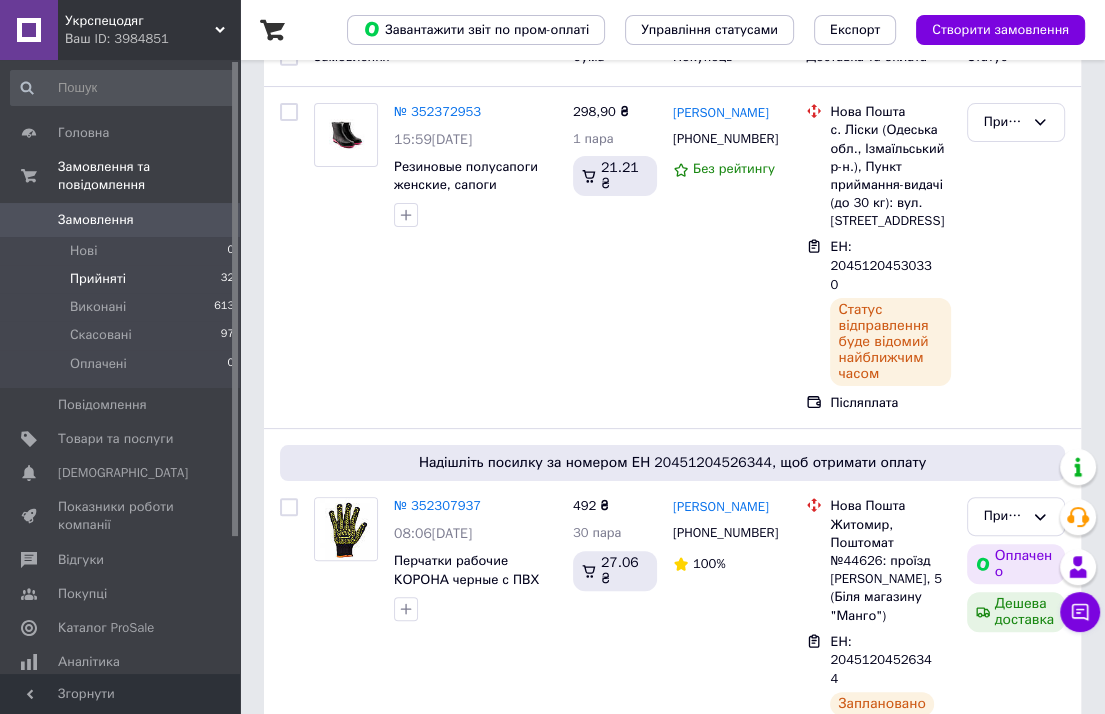 scroll, scrollTop: 0, scrollLeft: 0, axis: both 